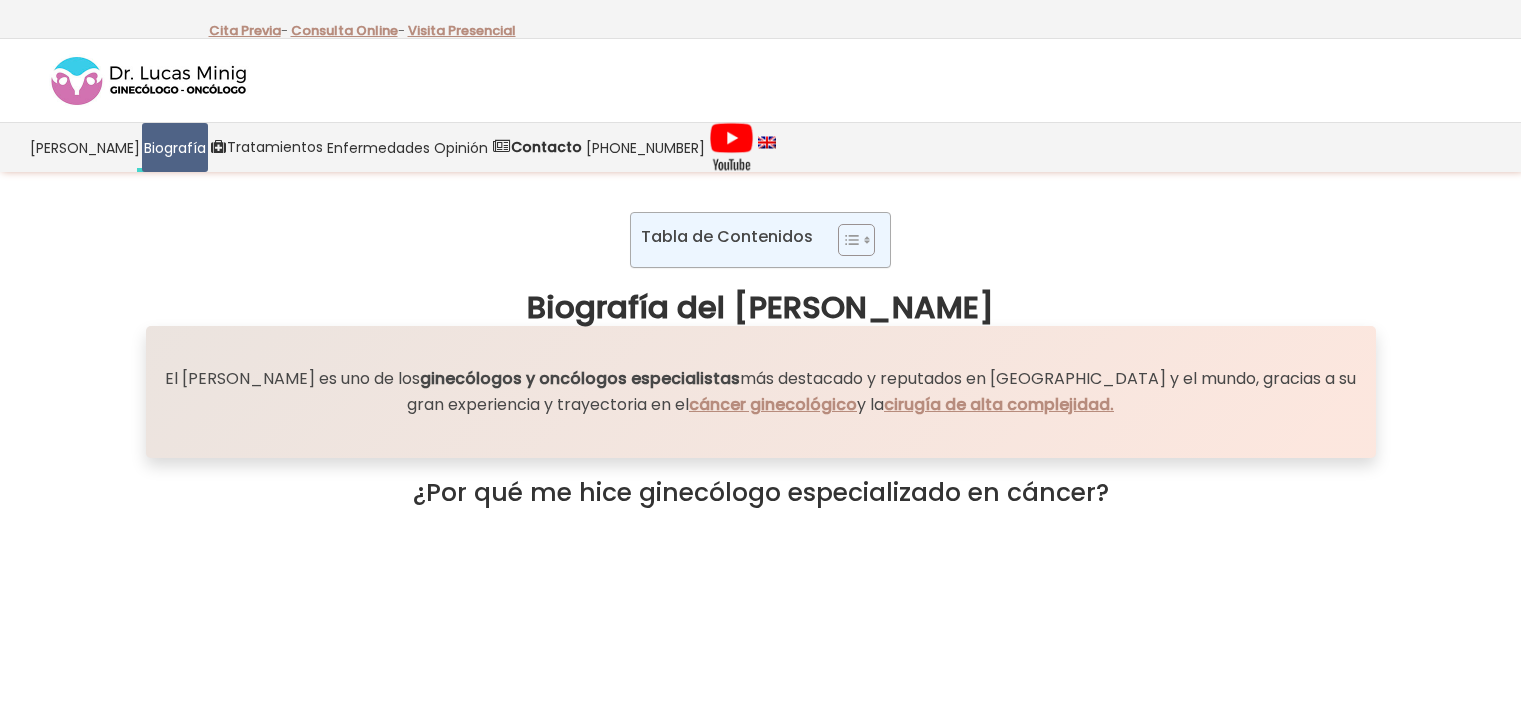 scroll, scrollTop: 0, scrollLeft: 0, axis: both 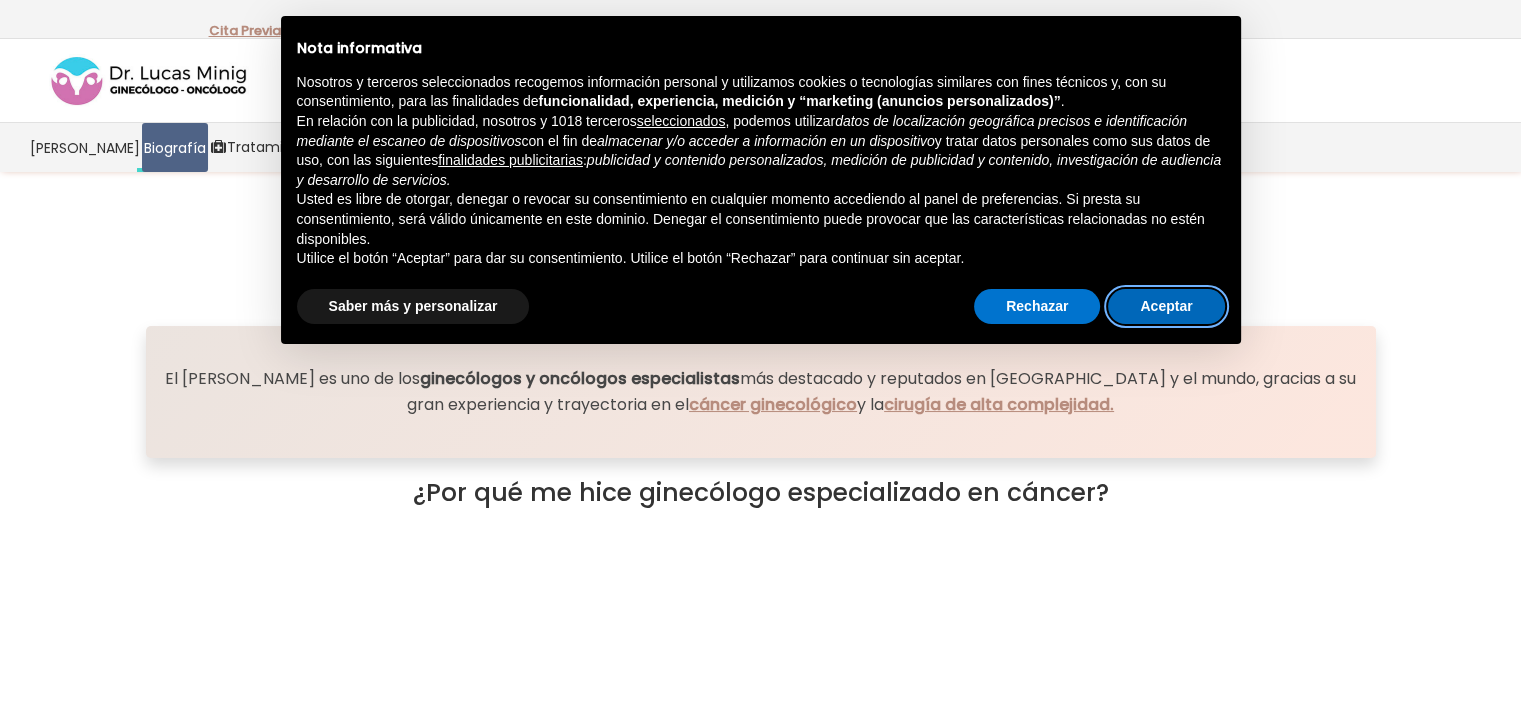 click on "Aceptar" at bounding box center (1166, 307) 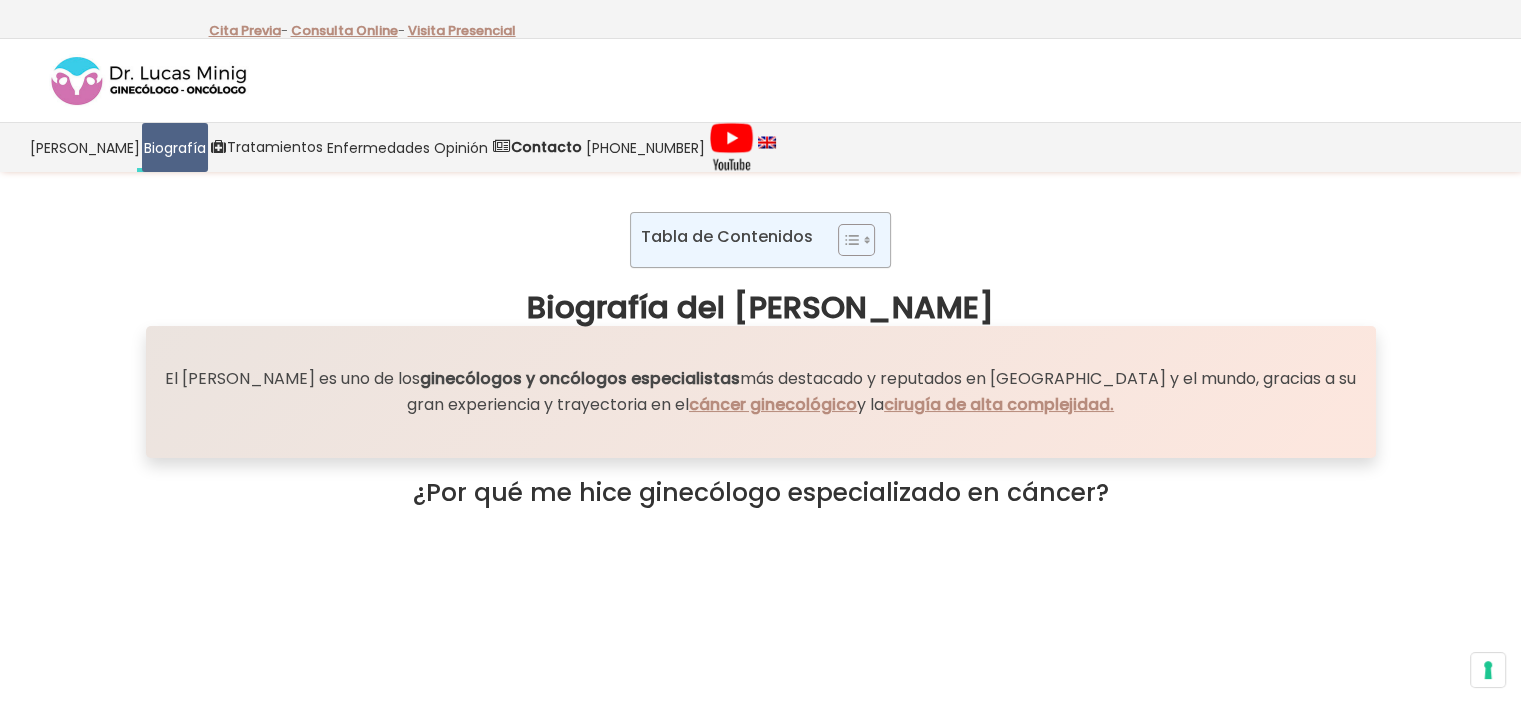 scroll, scrollTop: 0, scrollLeft: 0, axis: both 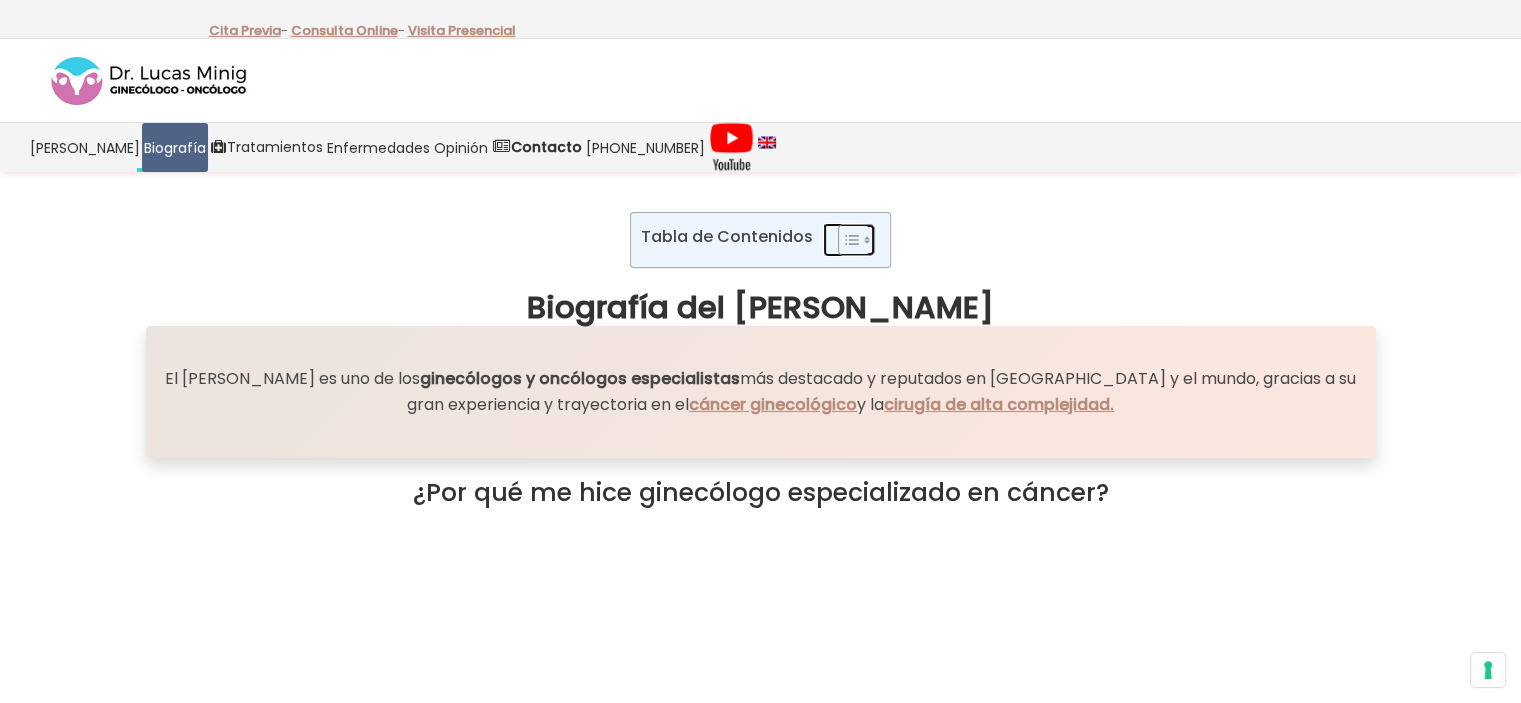 click 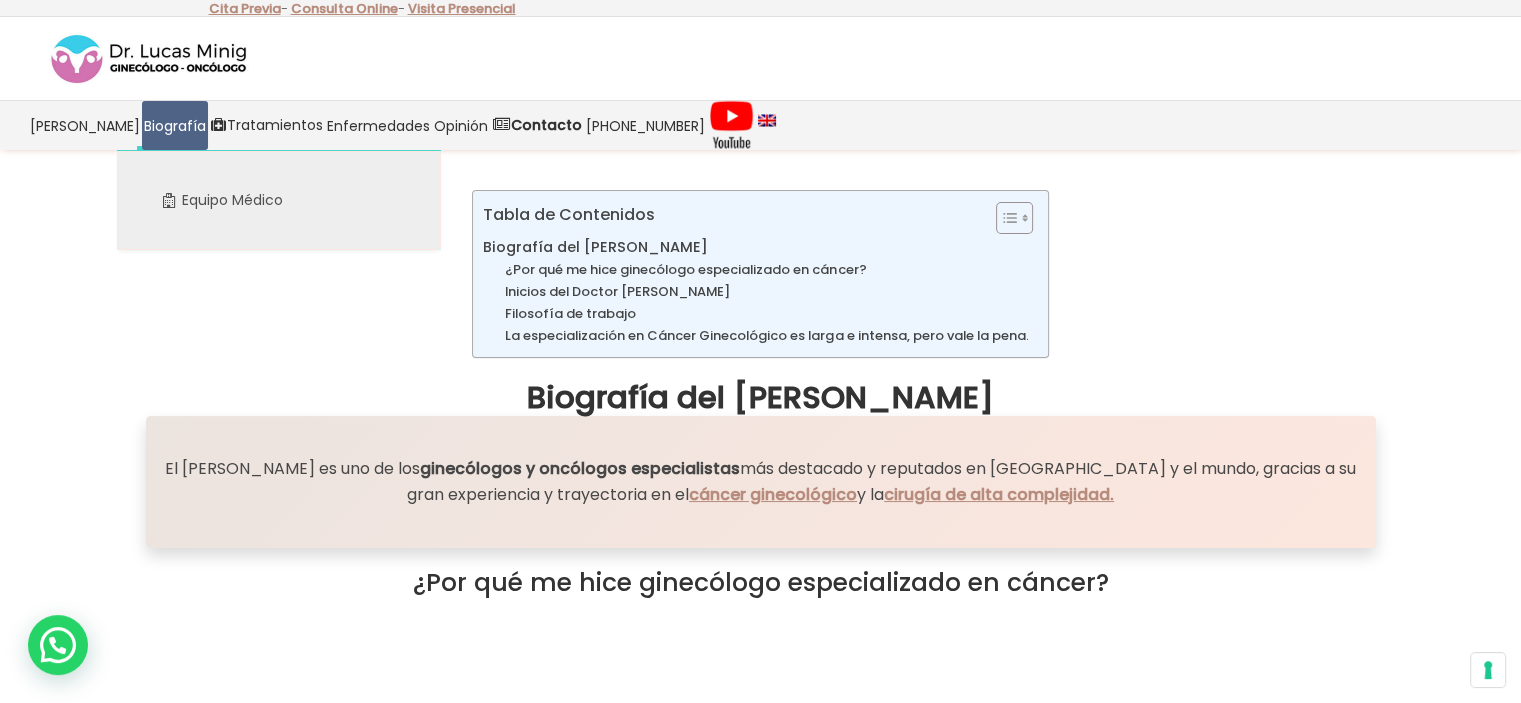 scroll, scrollTop: 0, scrollLeft: 0, axis: both 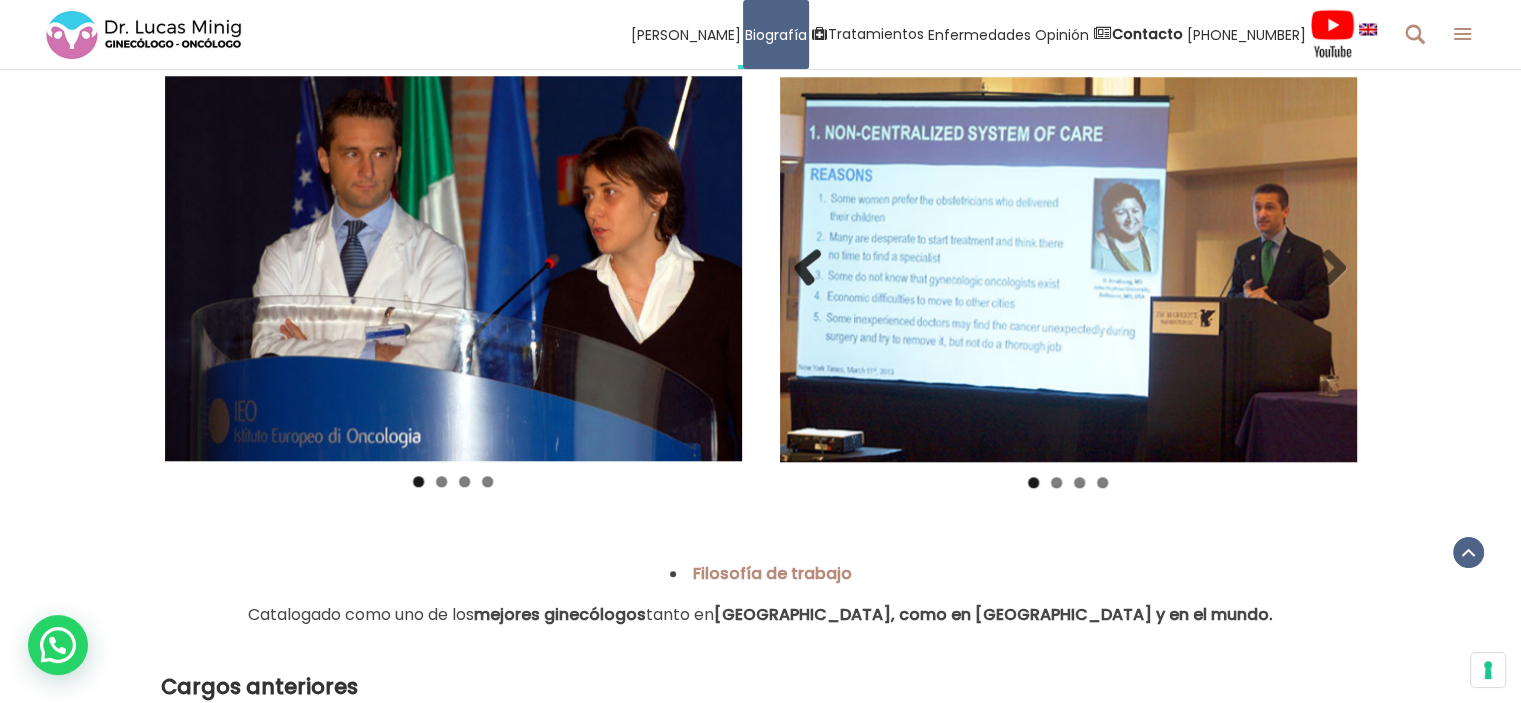 click on "En la  National Cancer Institute, National Institutes of Health , Bethesda, Maryland, Estados Unidos (2008–2010)
1 2 3 4 Previous Next" at bounding box center (1068, 197) 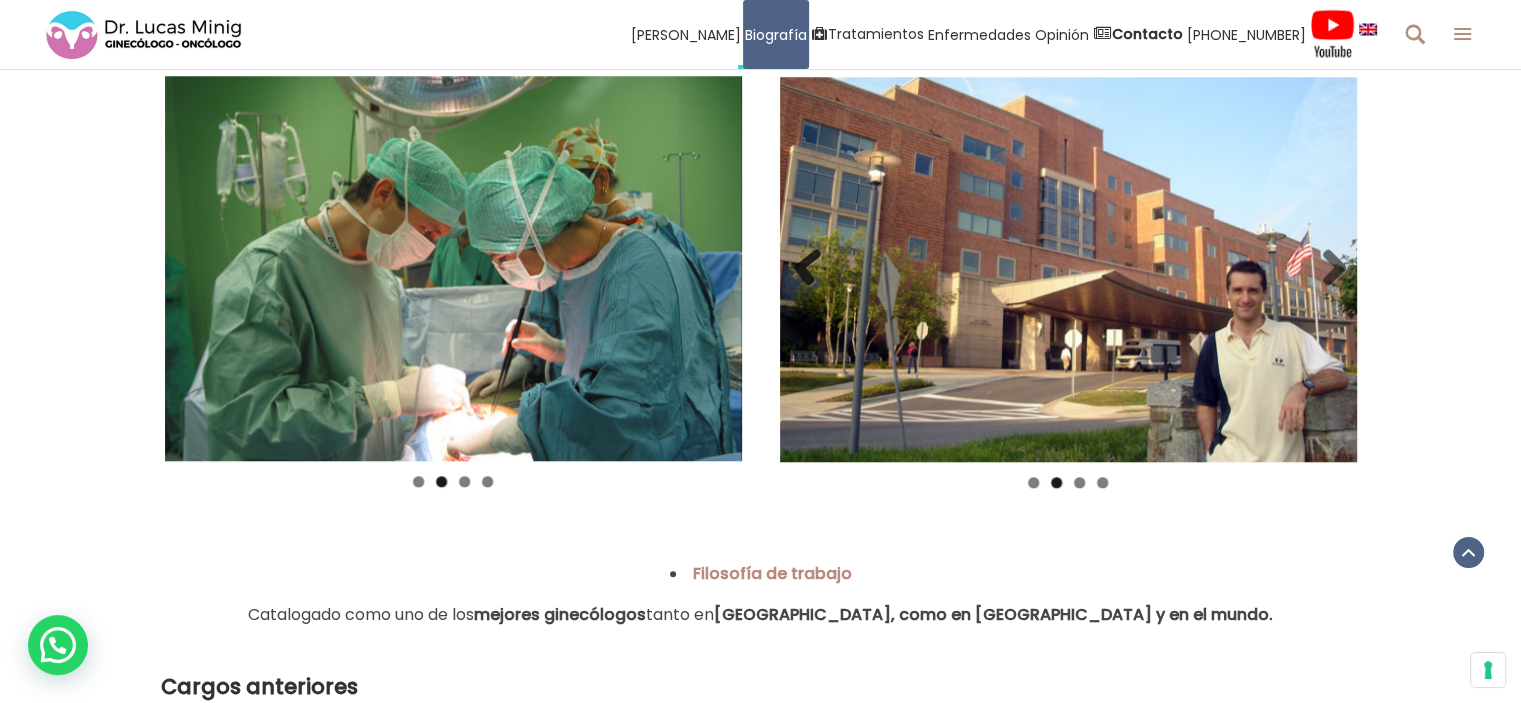 scroll, scrollTop: 1723, scrollLeft: 0, axis: vertical 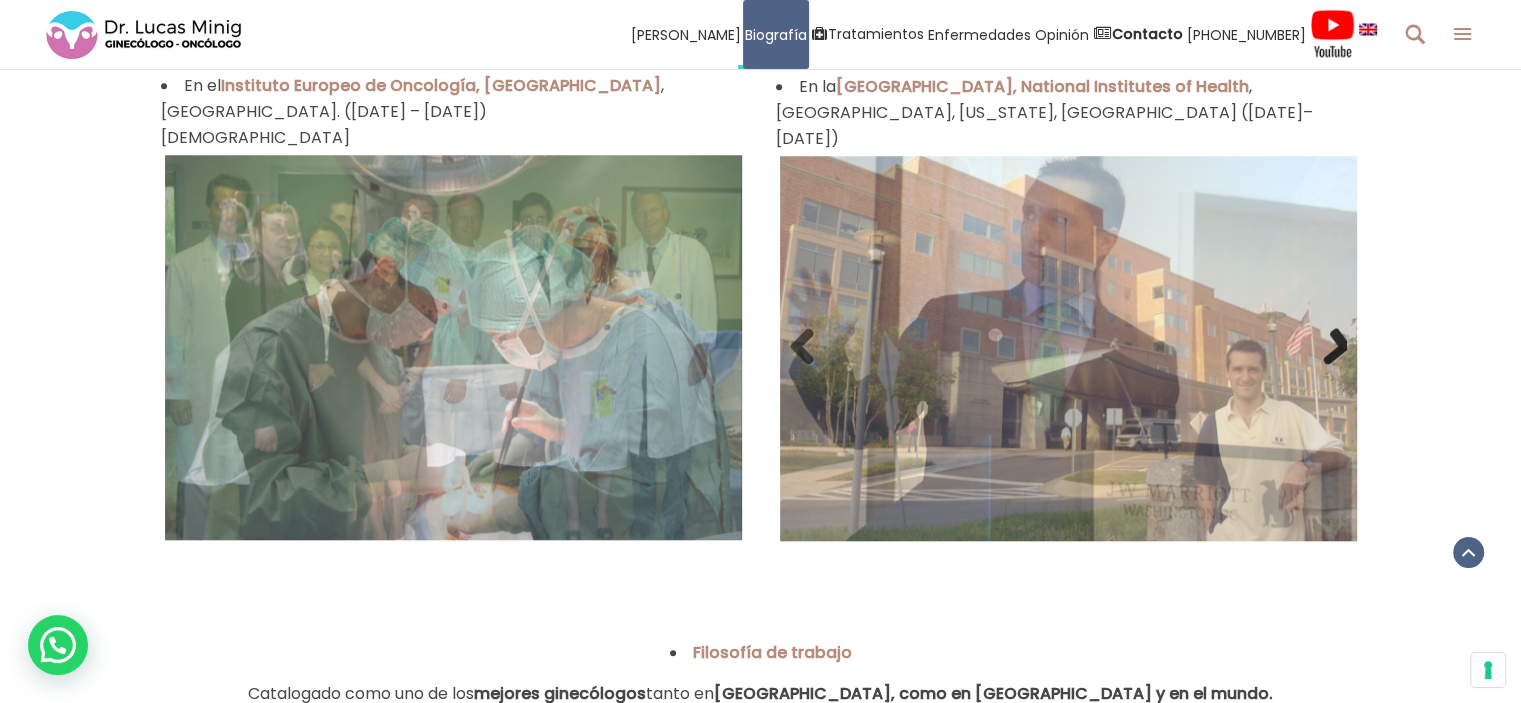 click on "Next" at bounding box center (1327, 348) 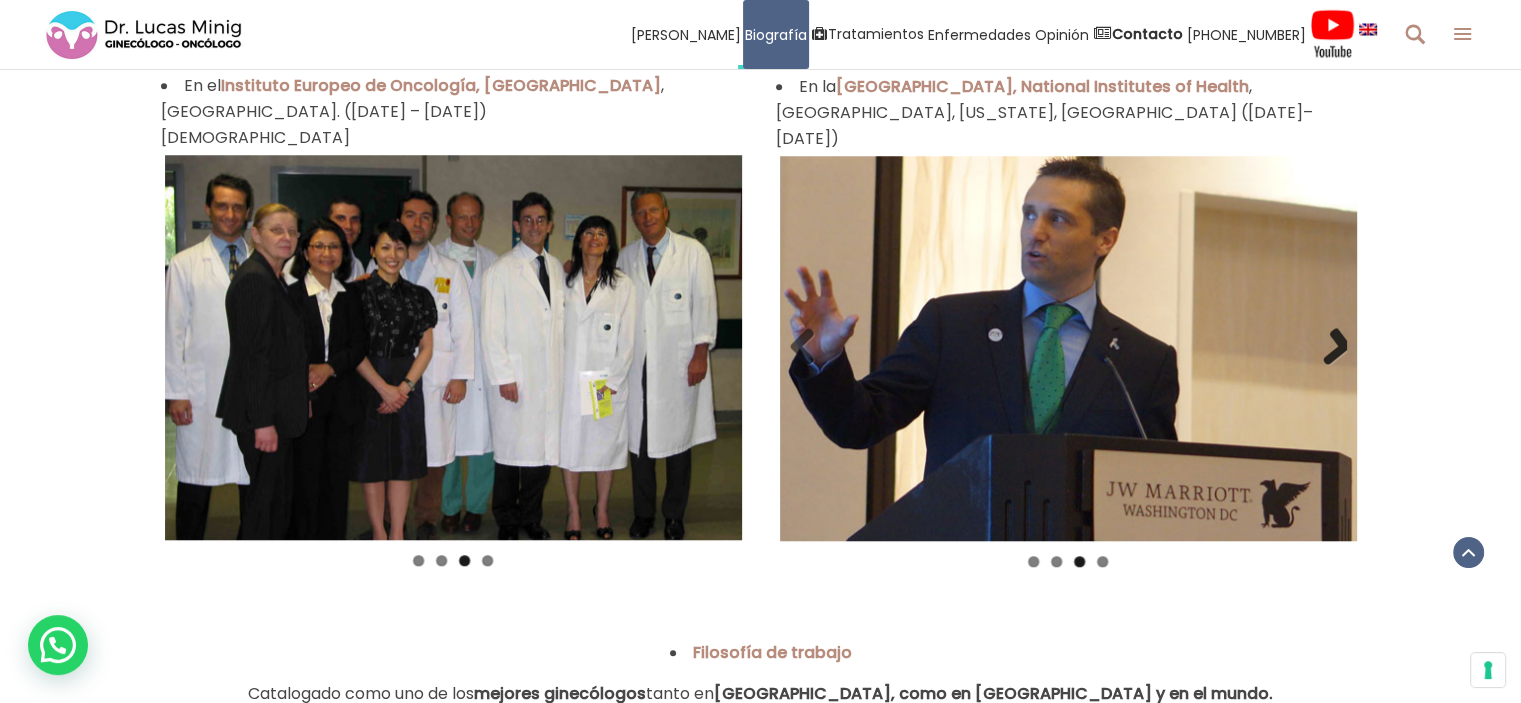 click on "Next" at bounding box center (1327, 348) 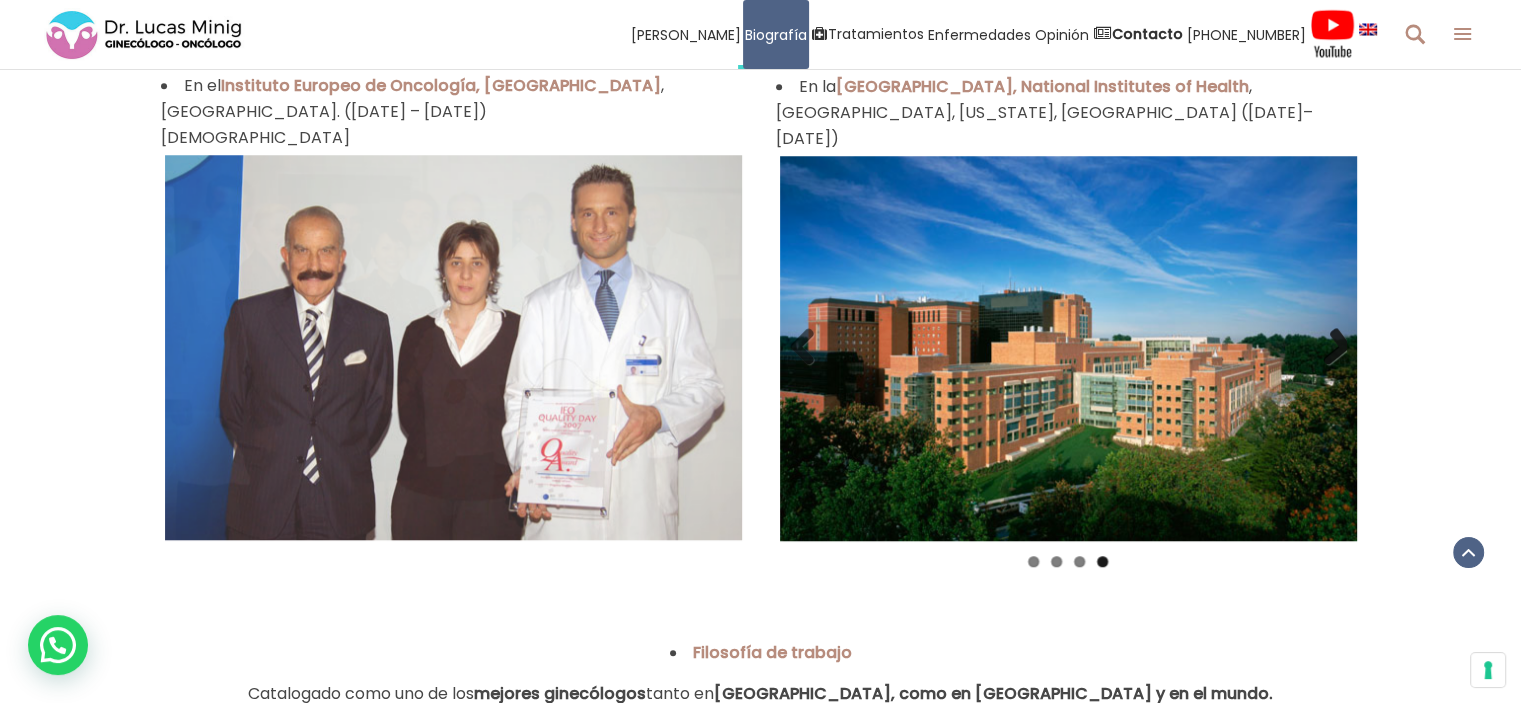 click on "Next" at bounding box center [1327, 348] 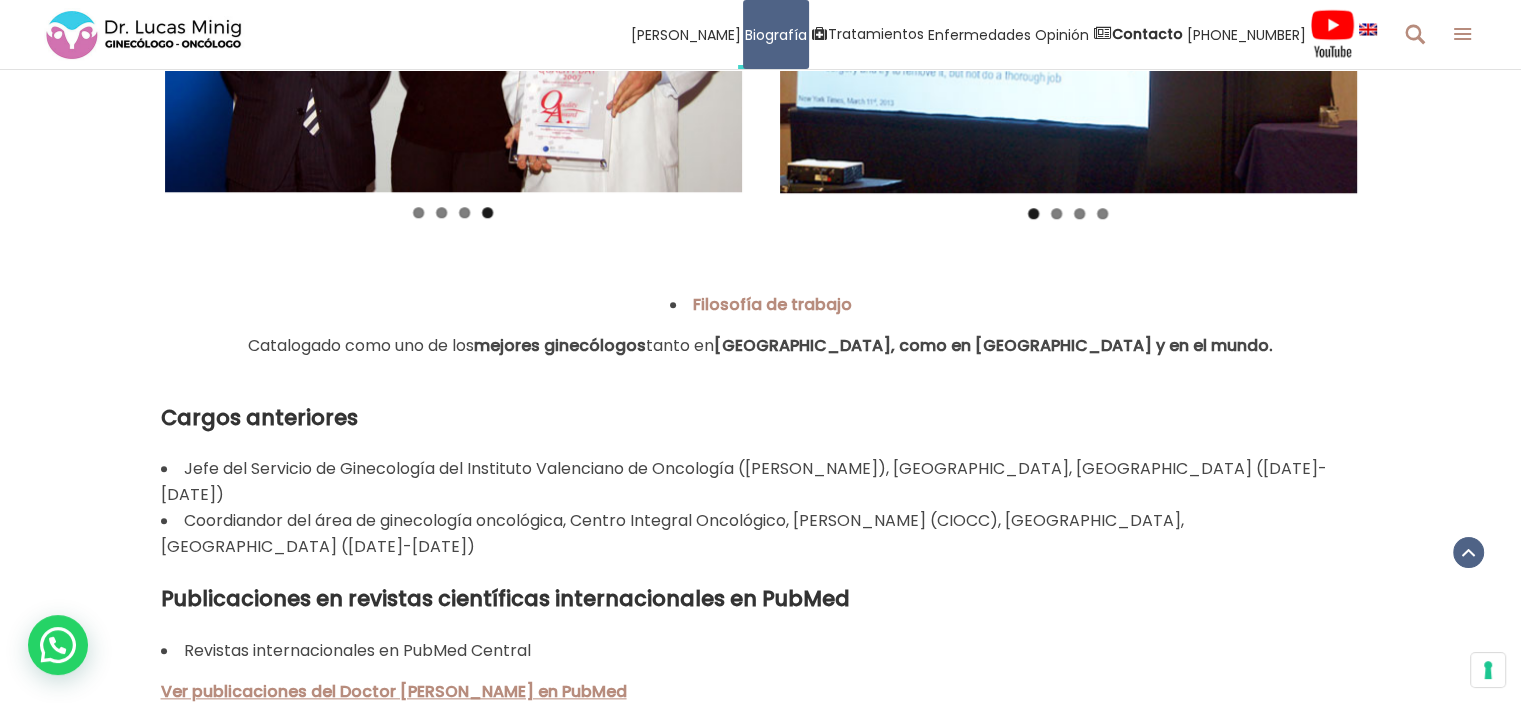 scroll, scrollTop: 2142, scrollLeft: 0, axis: vertical 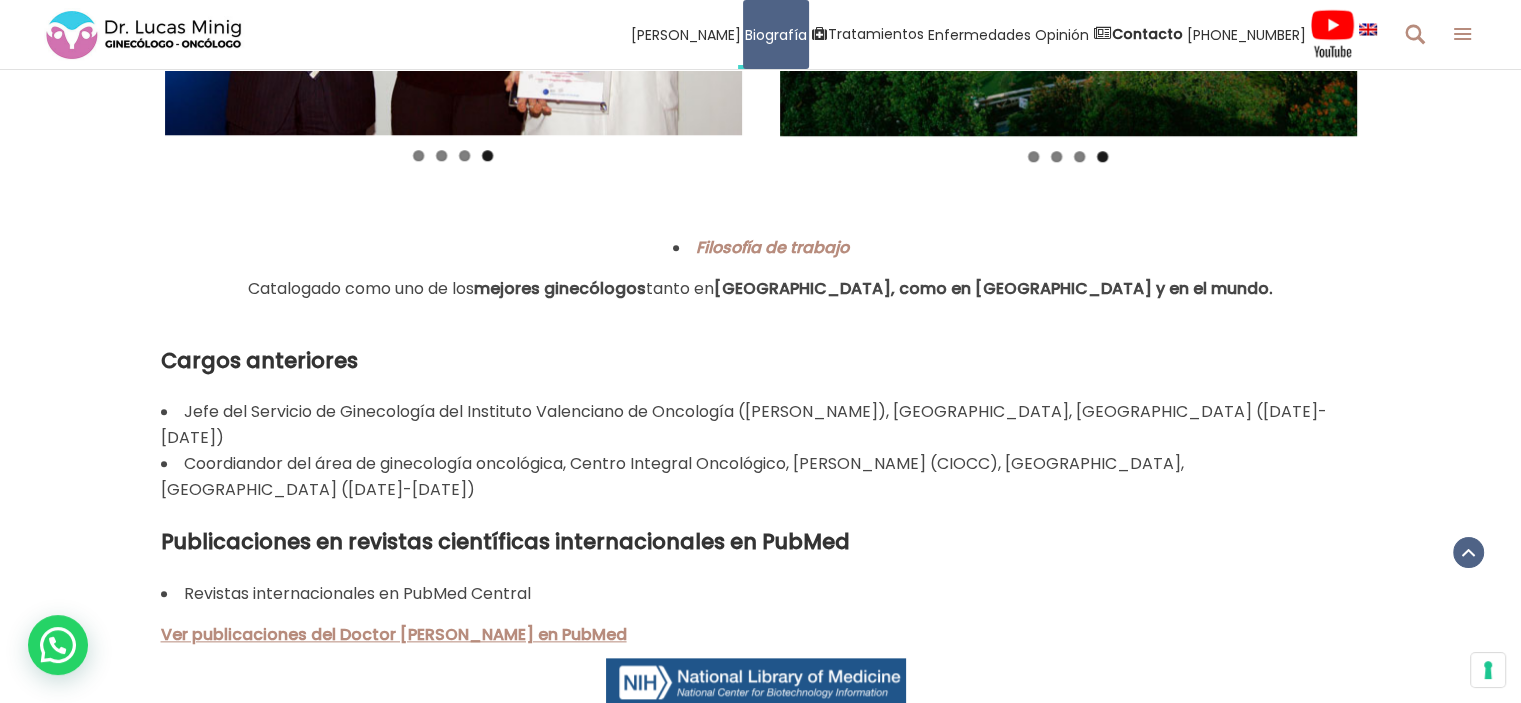 click on "Filosofía de trabajo" at bounding box center (772, 247) 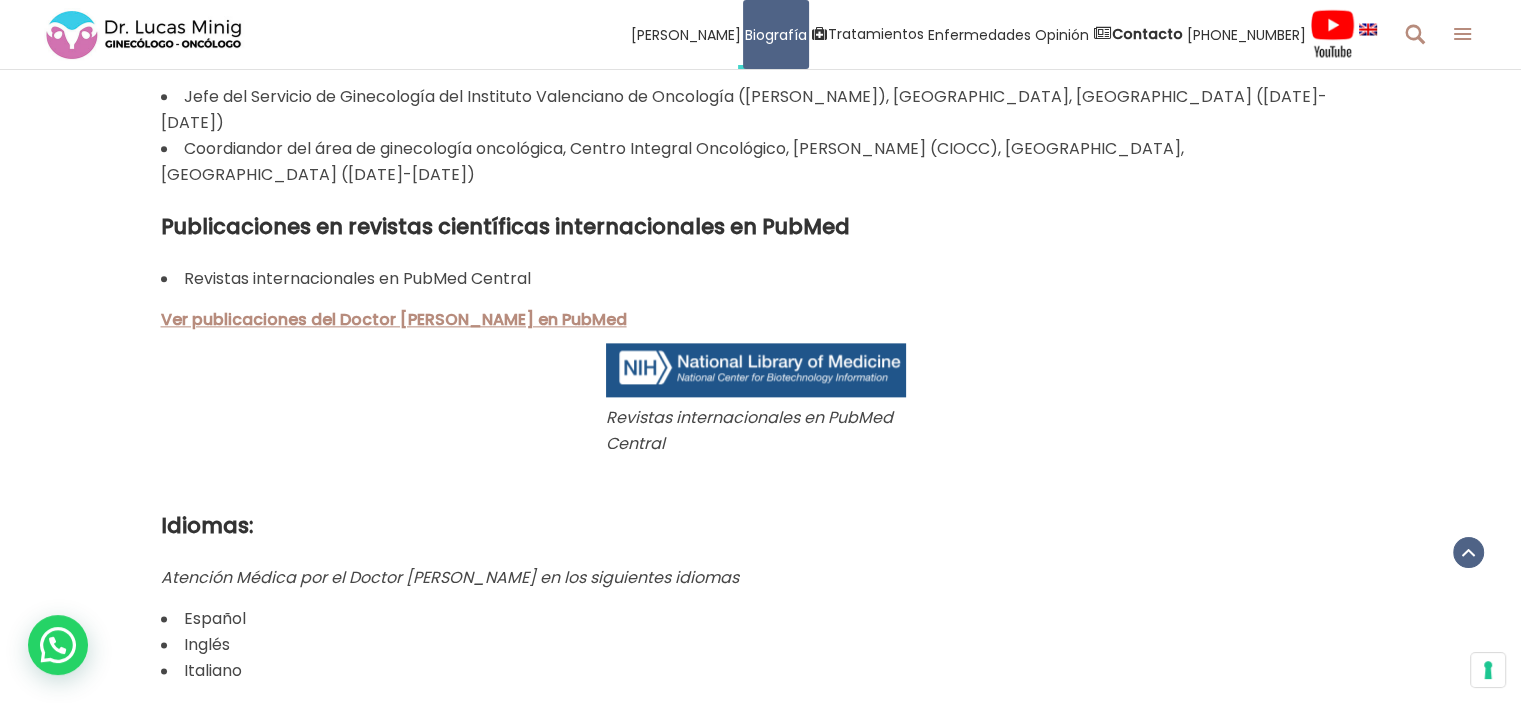 scroll, scrollTop: 2447, scrollLeft: 0, axis: vertical 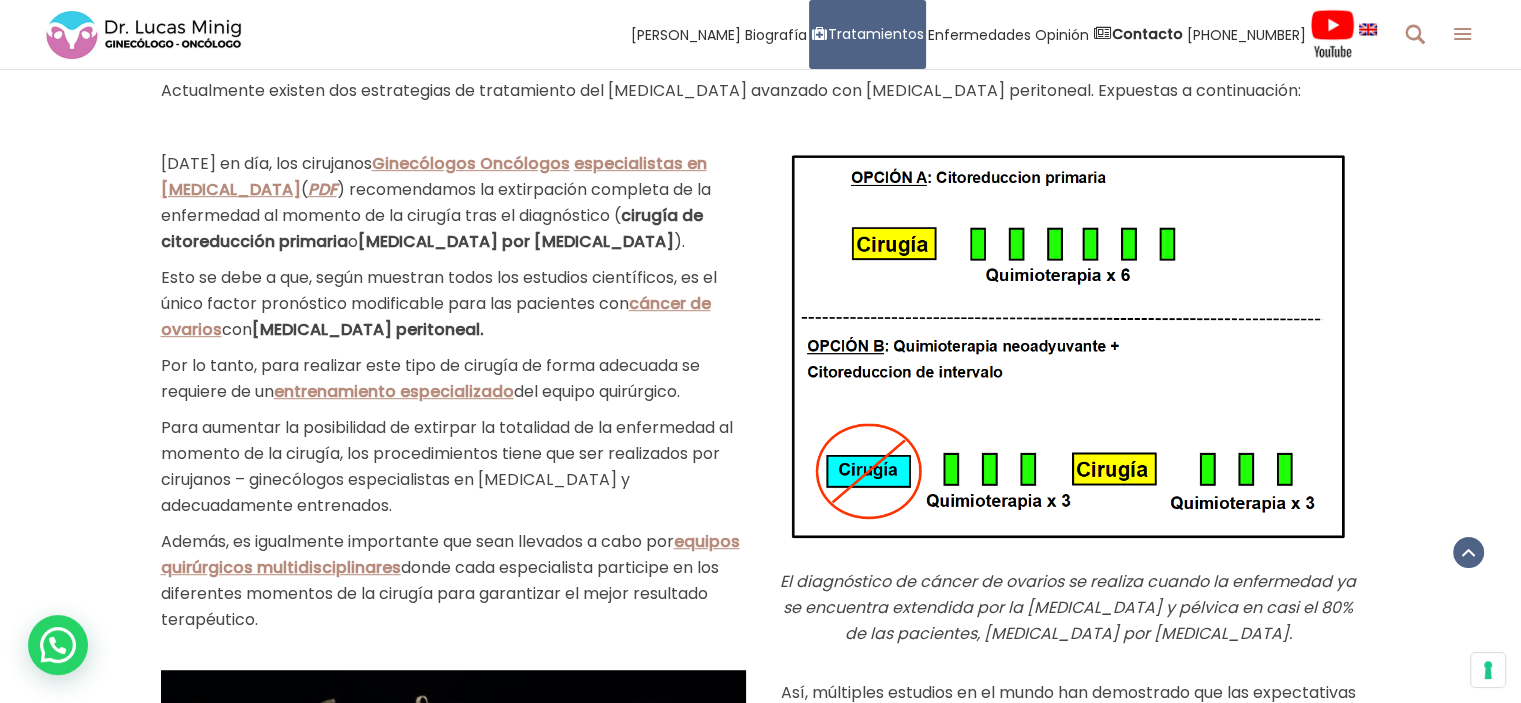 click on "PDF" at bounding box center [322, 189] 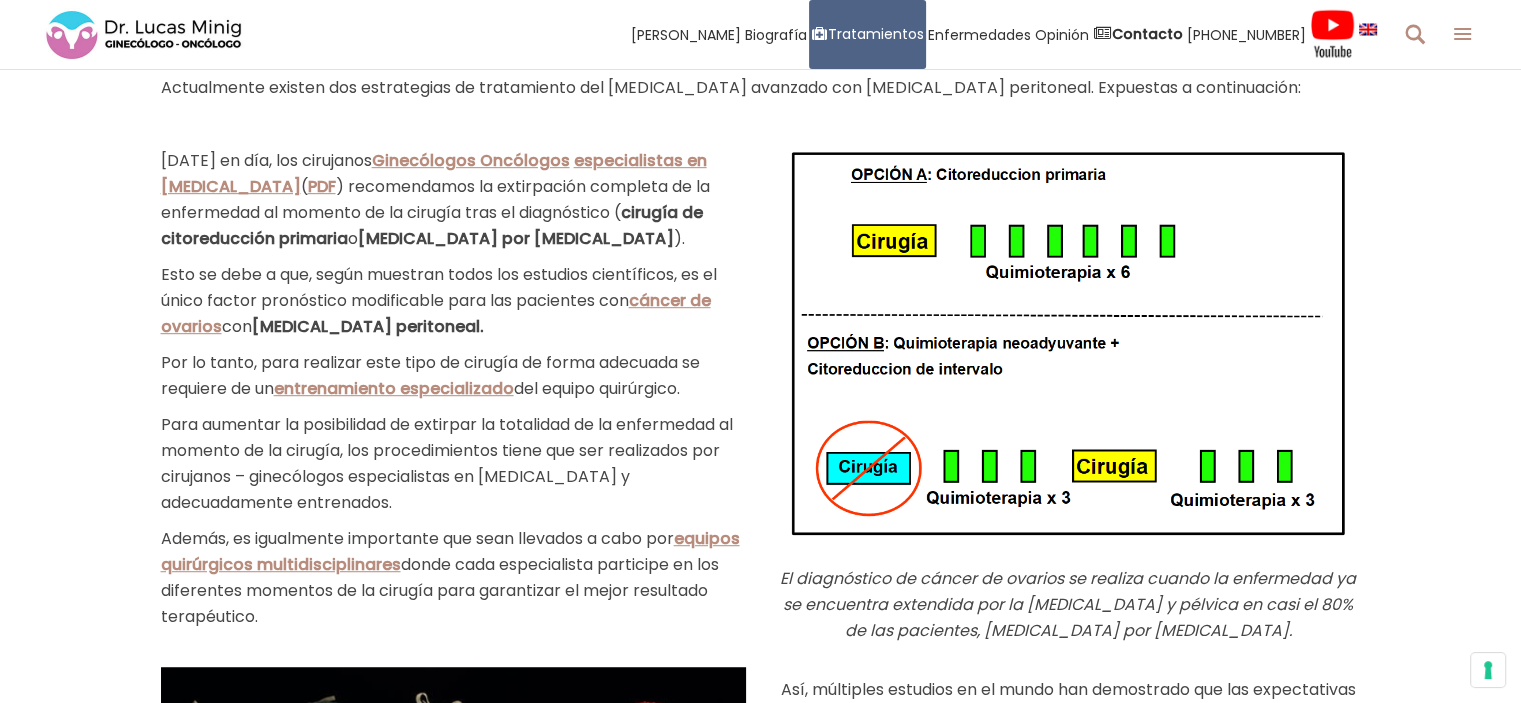 scroll, scrollTop: 1120, scrollLeft: 0, axis: vertical 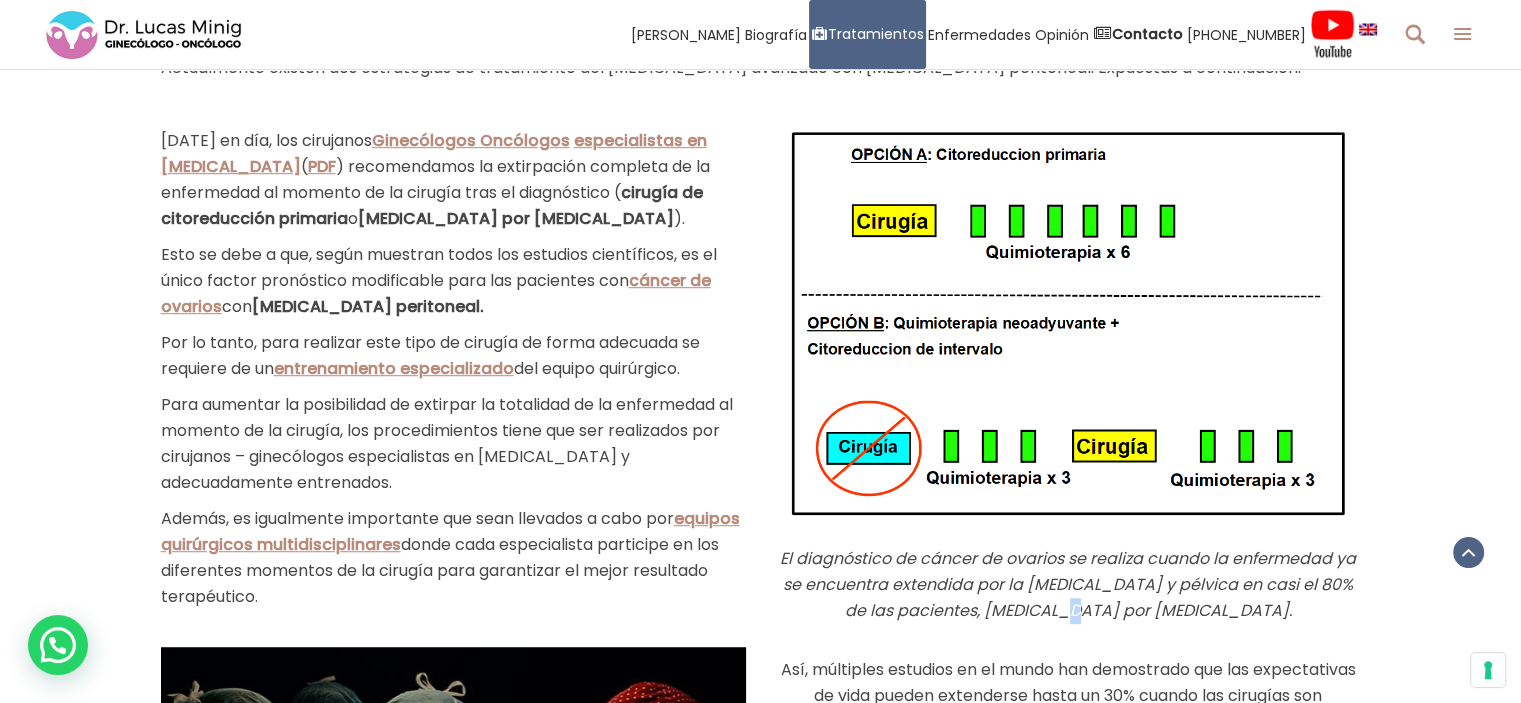 drag, startPoint x: 19, startPoint y: 203, endPoint x: 1057, endPoint y: 563, distance: 1098.6555 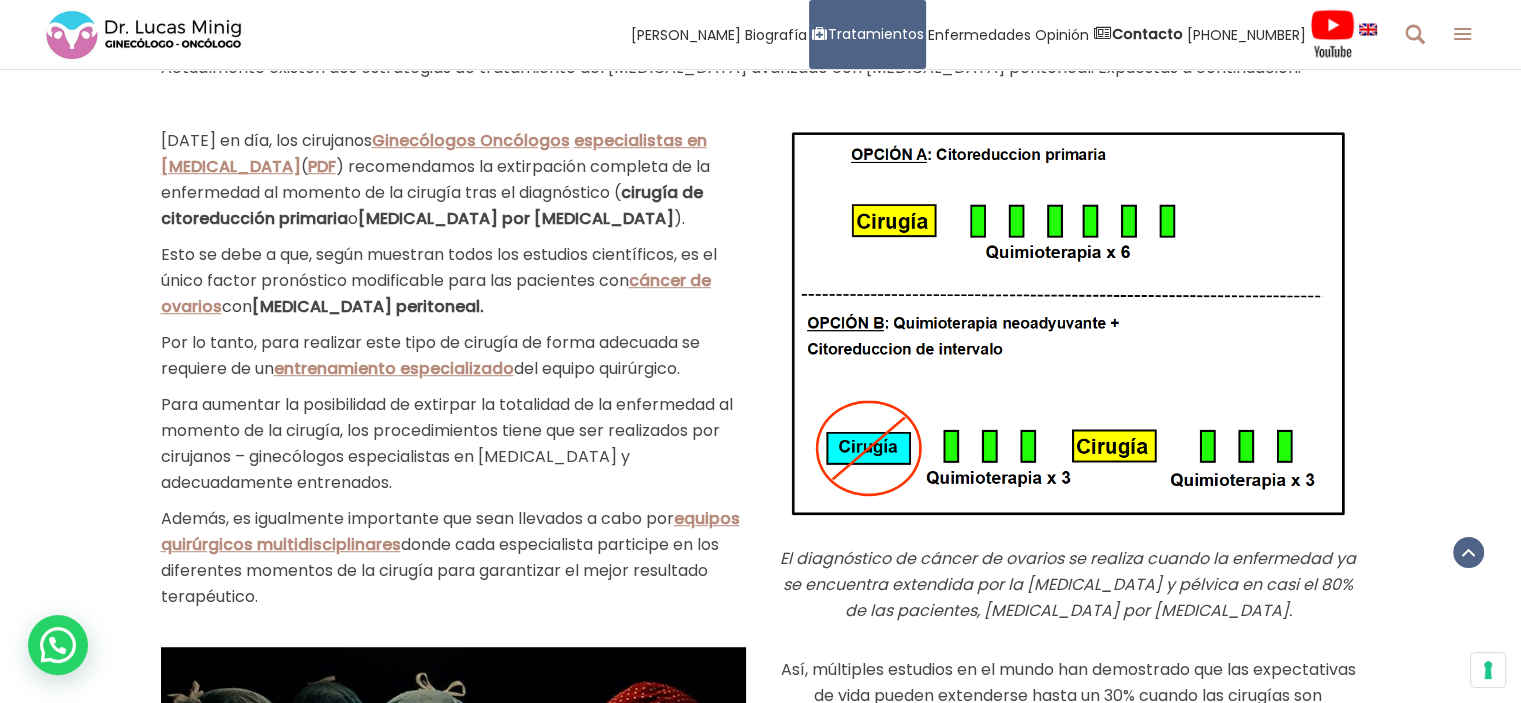 click on "El diagnóstico de cáncer de ovarios se realiza cuando la enfermedad ya se encuentra extendida por la cavidad abdominal y pélvica en casi el 80% de las pacientes, citorreducción por cáncer de ovario." at bounding box center [1068, 584] 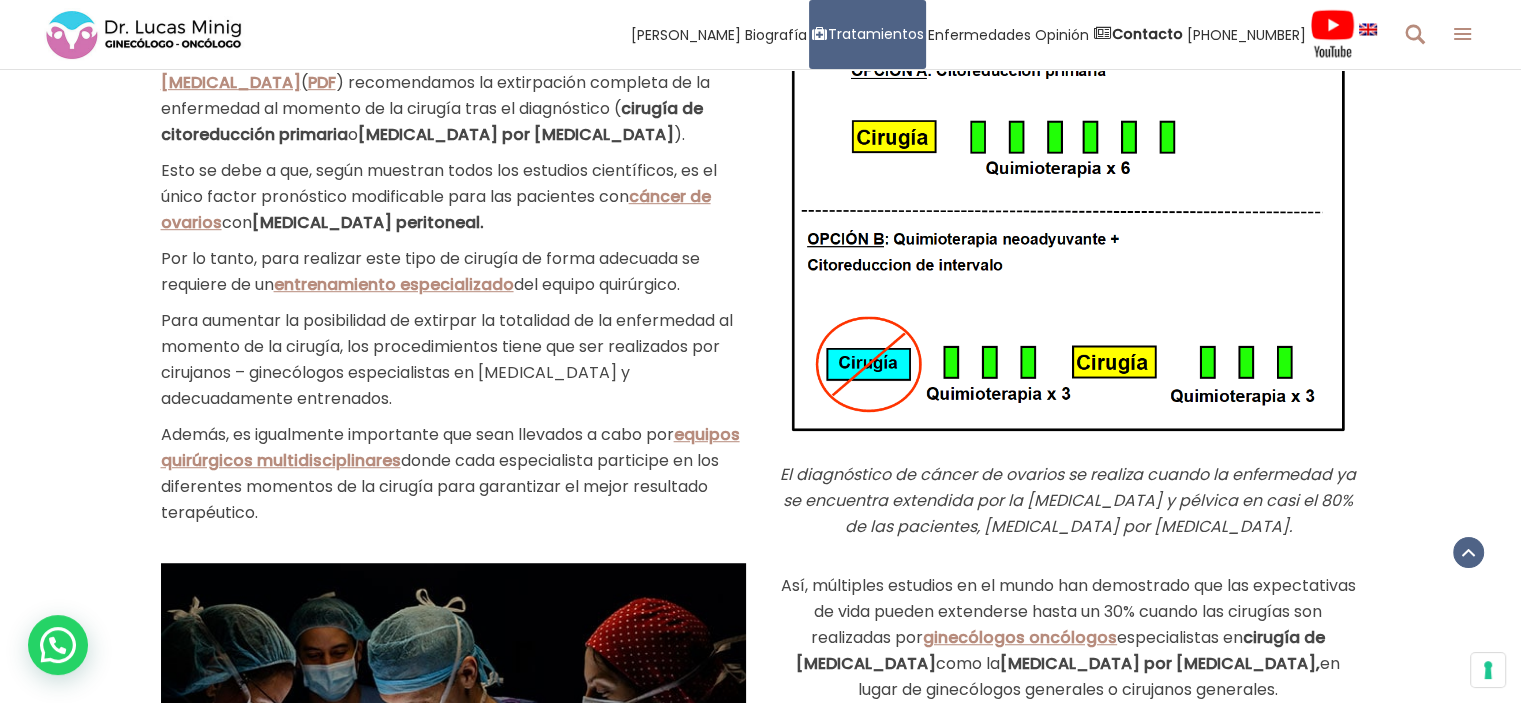 scroll, scrollTop: 1257, scrollLeft: 0, axis: vertical 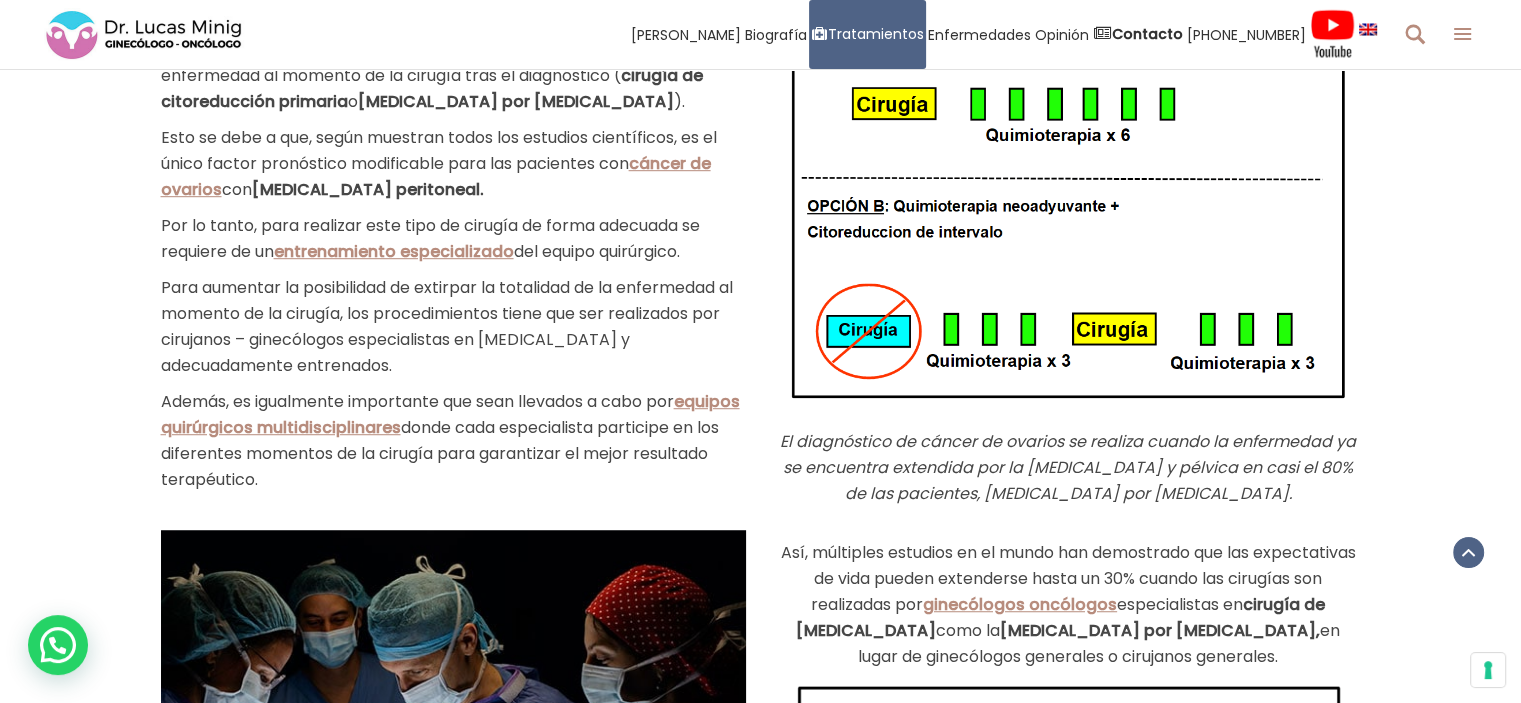 click on "El diagnóstico de cáncer de ovarios se realiza cuando la enfermedad ya se encuentra extendida por la cavidad abdominal y pélvica en casi el 80% de las pacientes, citorreducción por cáncer de ovario." at bounding box center [1068, 467] 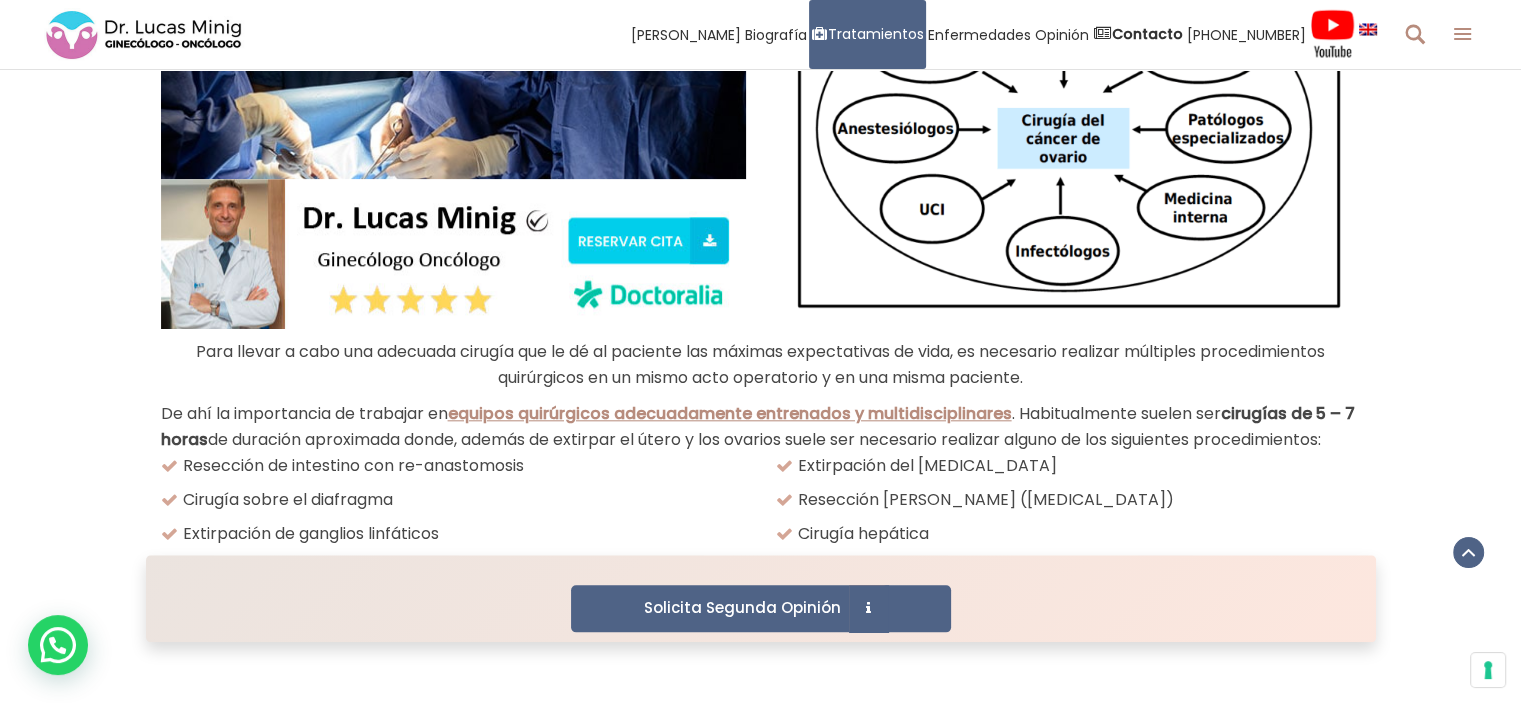 scroll, scrollTop: 2061, scrollLeft: 0, axis: vertical 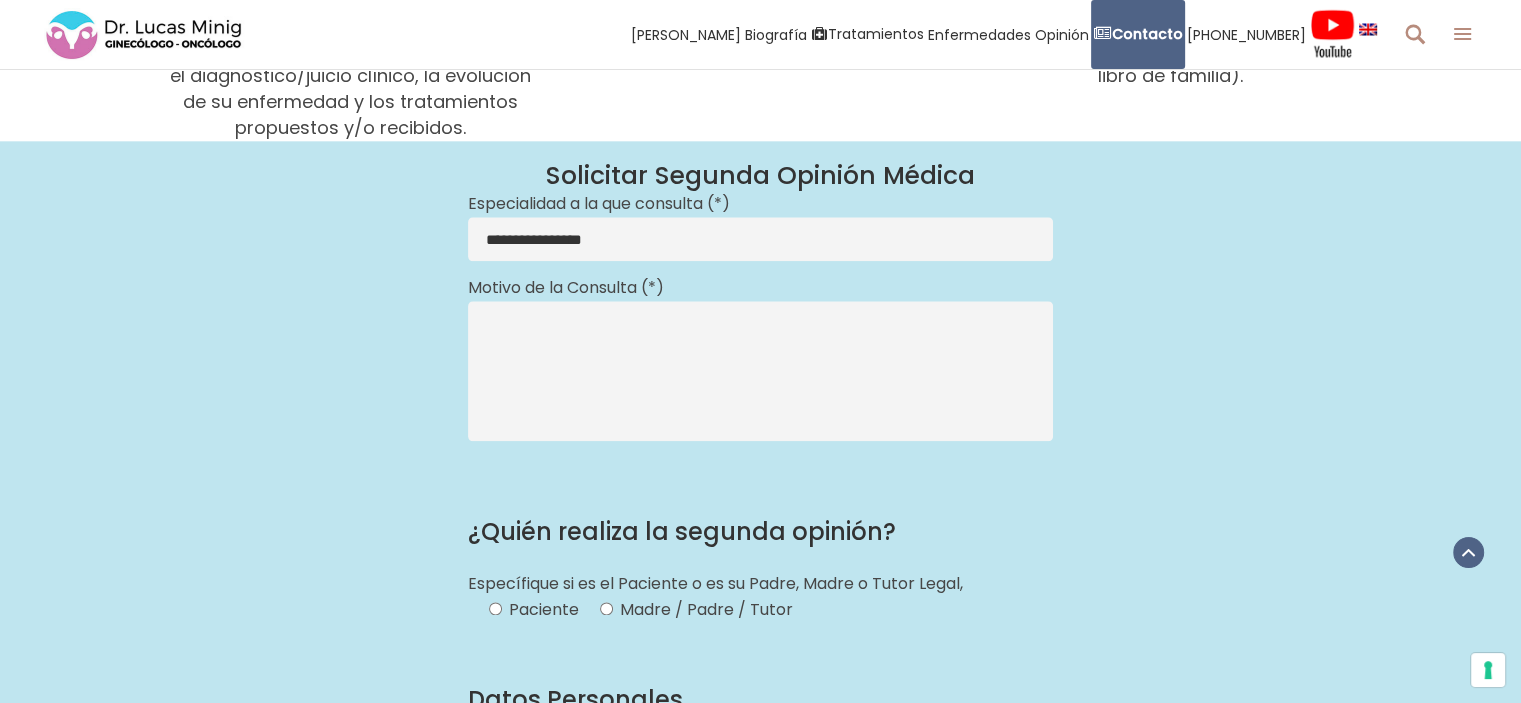click on "**********" at bounding box center [760, 239] 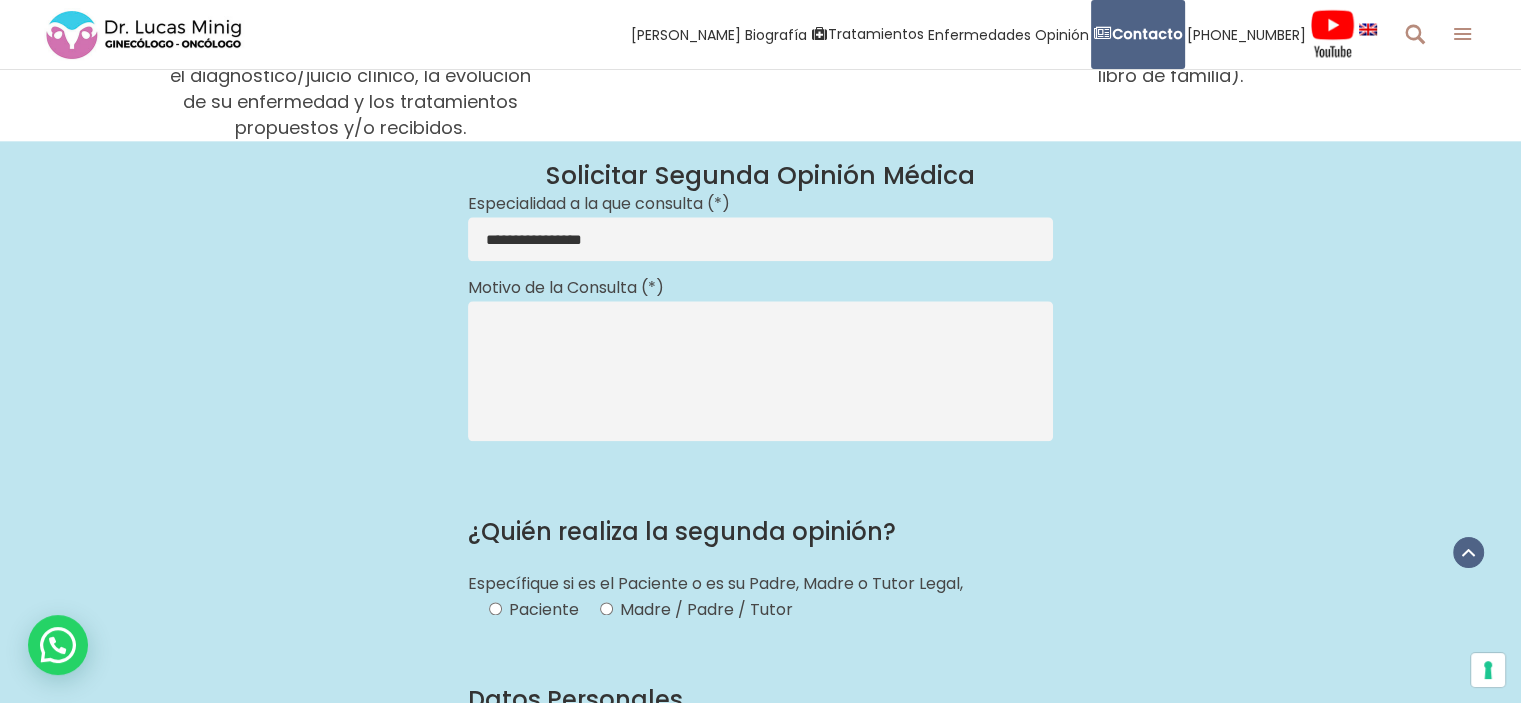 click on "**********" at bounding box center [760, 239] 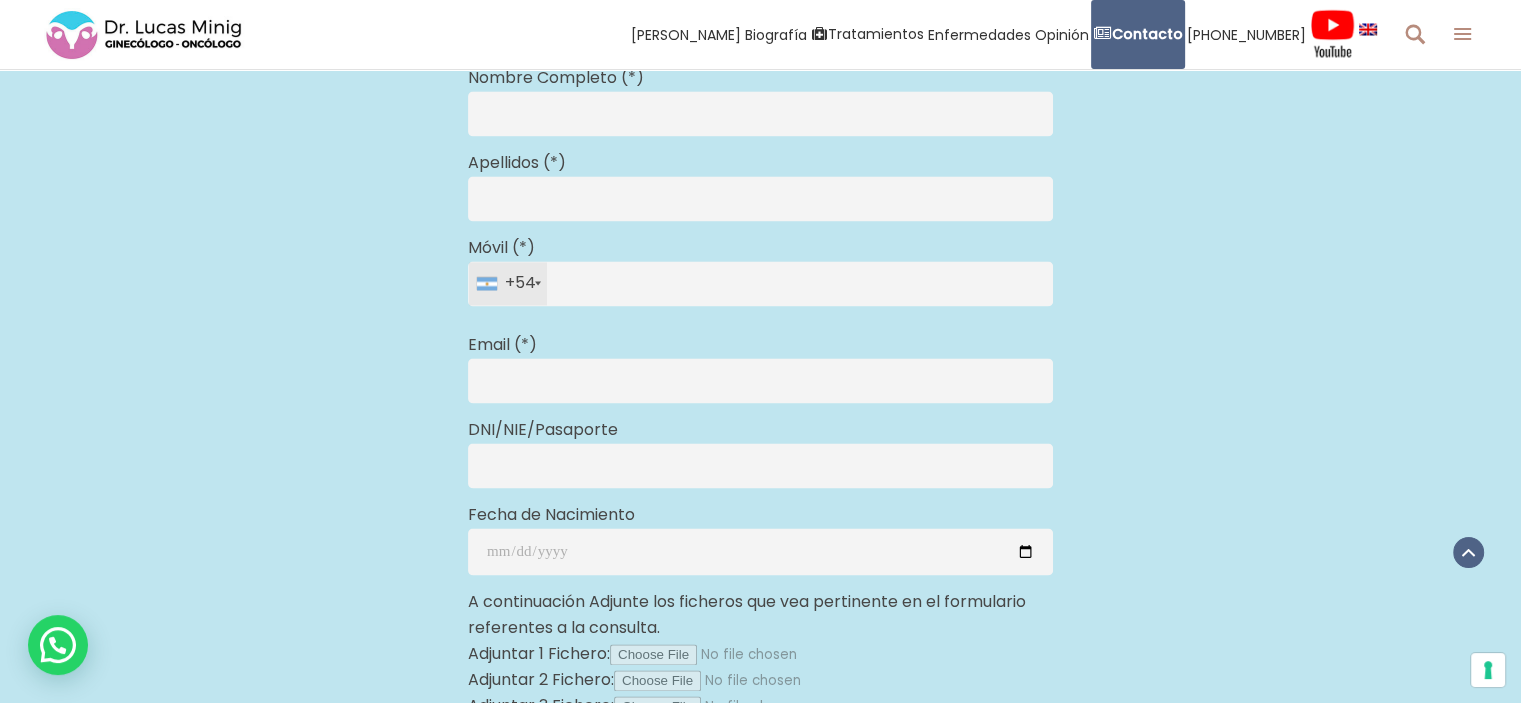 scroll, scrollTop: 3073, scrollLeft: 0, axis: vertical 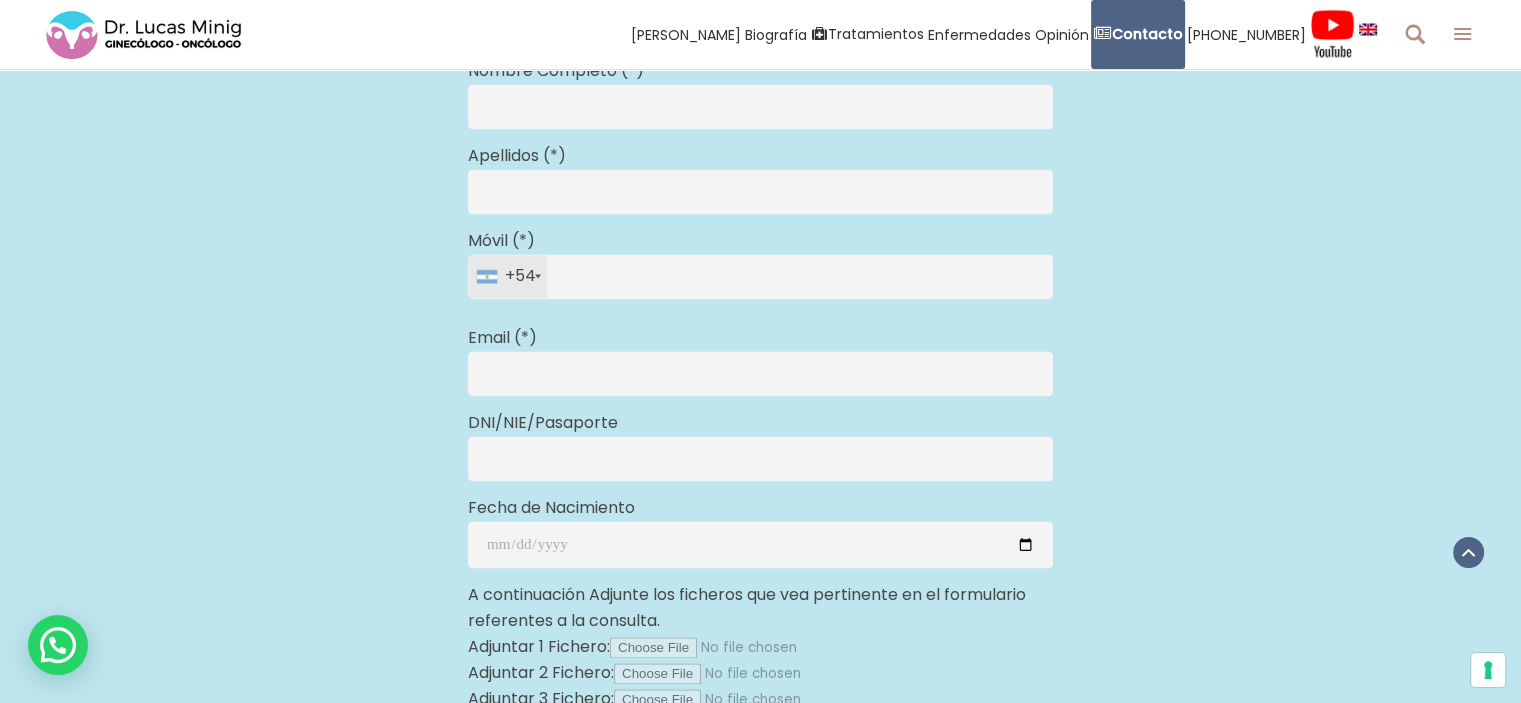 click on "Fecha de Nacimiento" at bounding box center (760, 538) 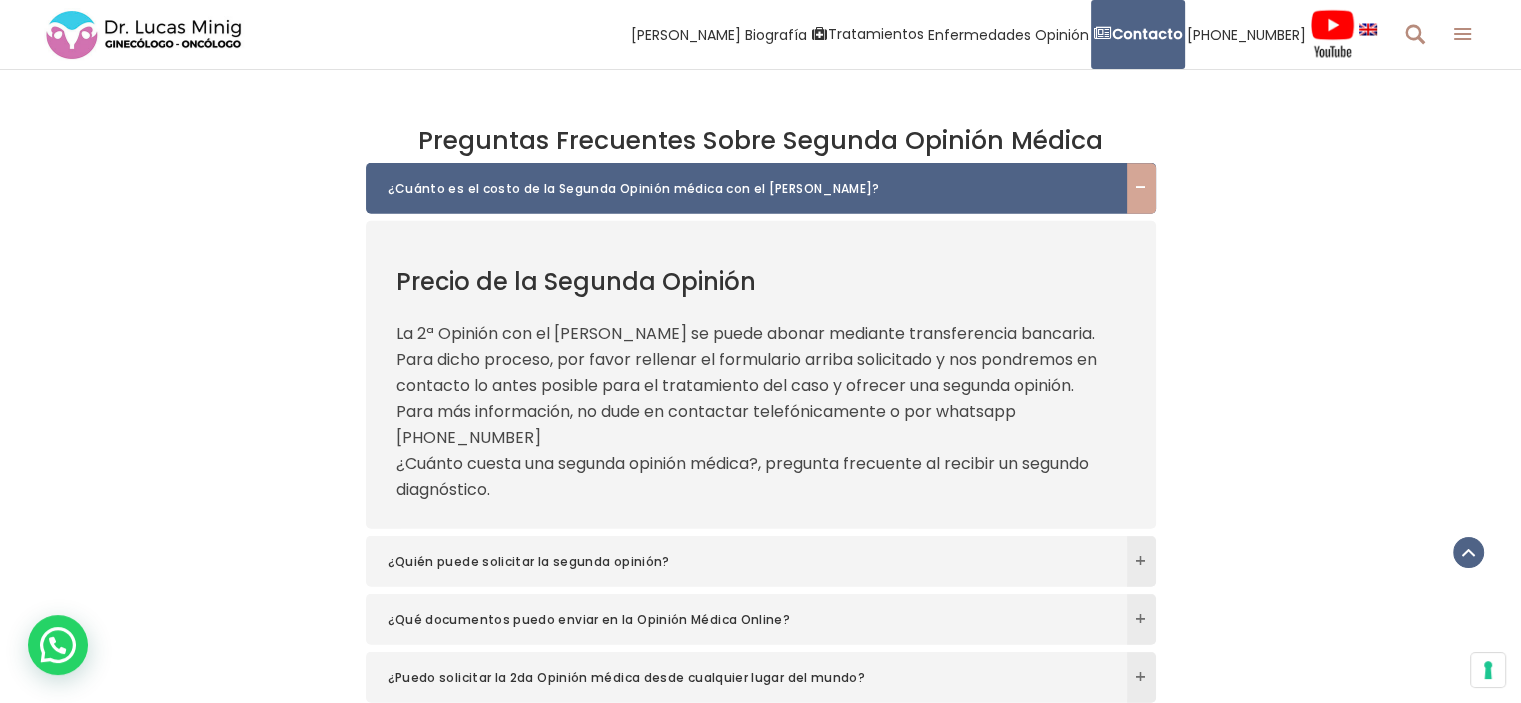scroll, scrollTop: 5527, scrollLeft: 0, axis: vertical 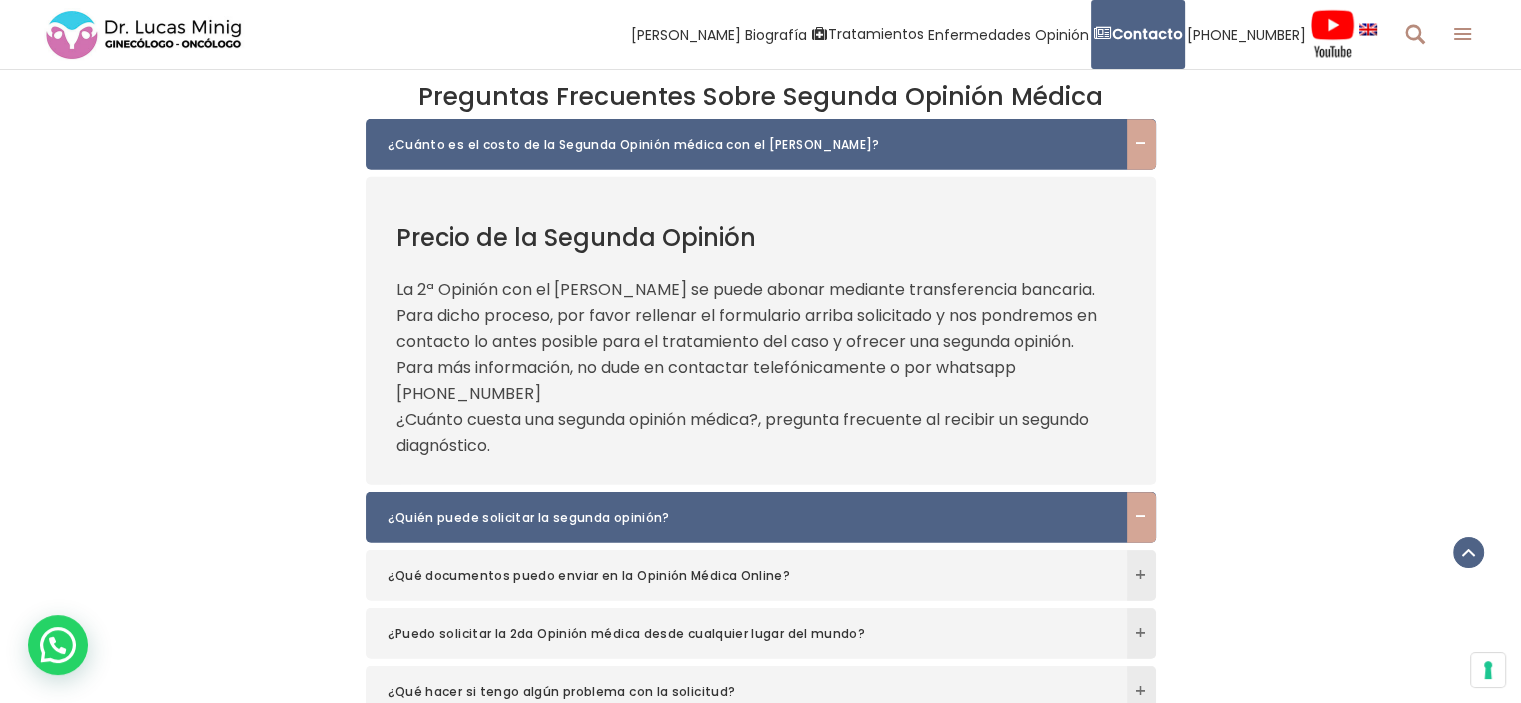 click on "¿Quién puede solicitar la segunda opinión?" at bounding box center (761, 517) 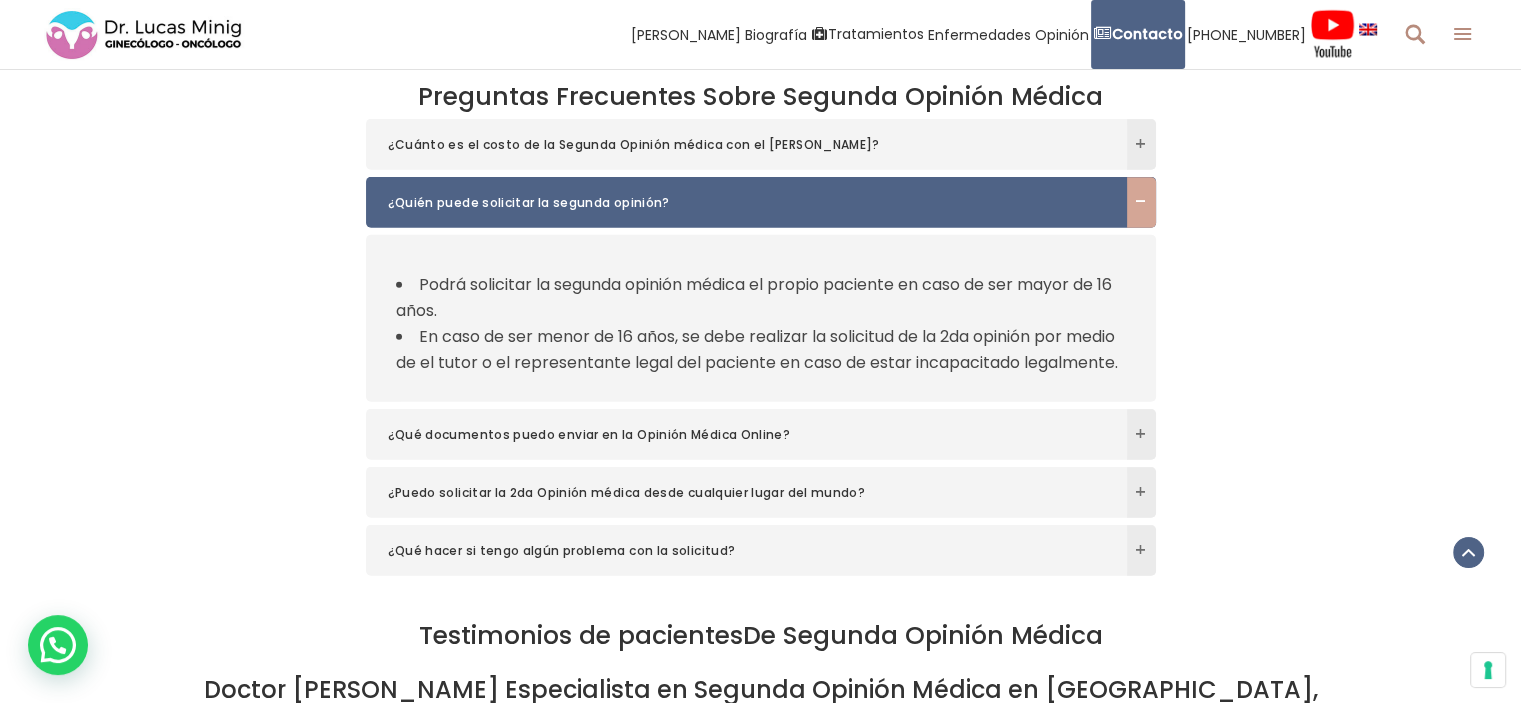 scroll, scrollTop: 5509, scrollLeft: 0, axis: vertical 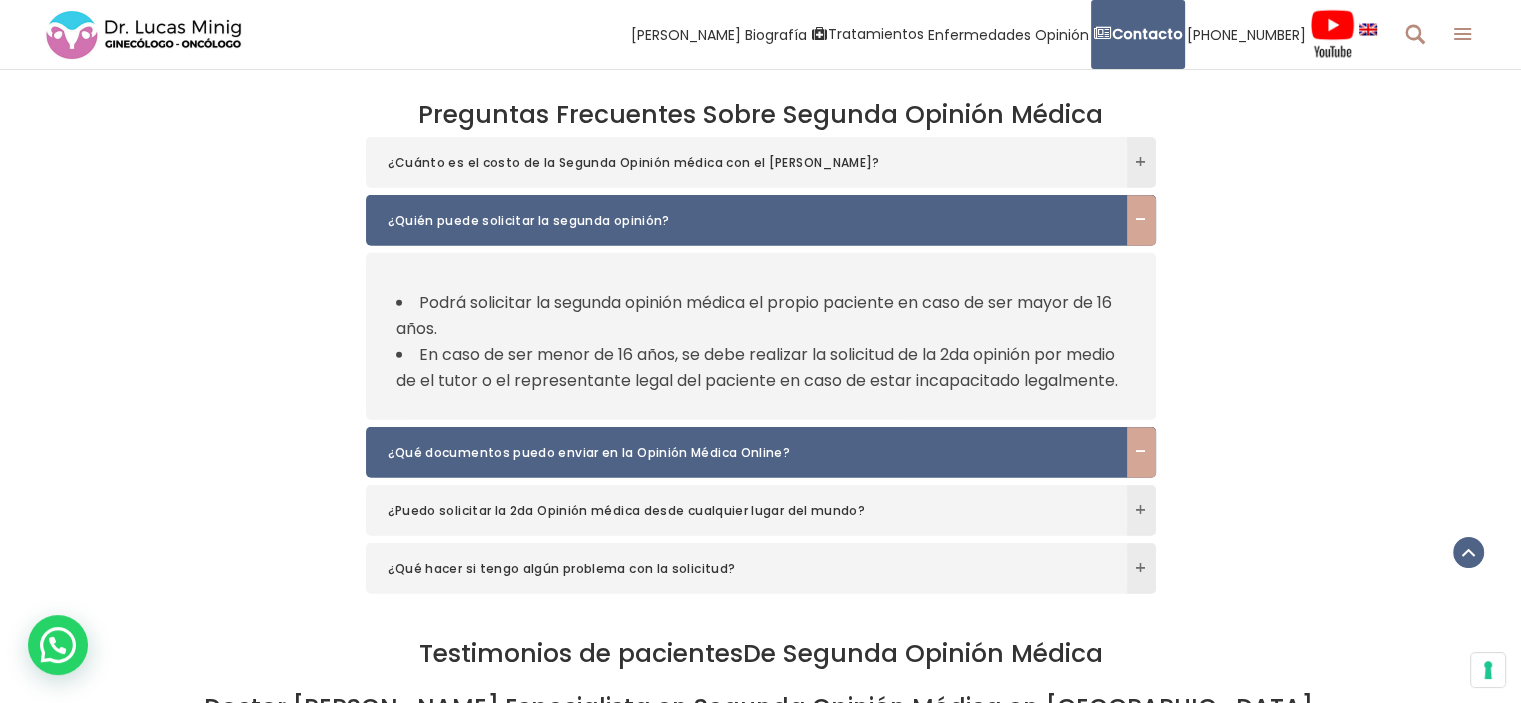 click on "¿Qué documentos puedo enviar en la Opinión Médica Online?" at bounding box center (741, 453) 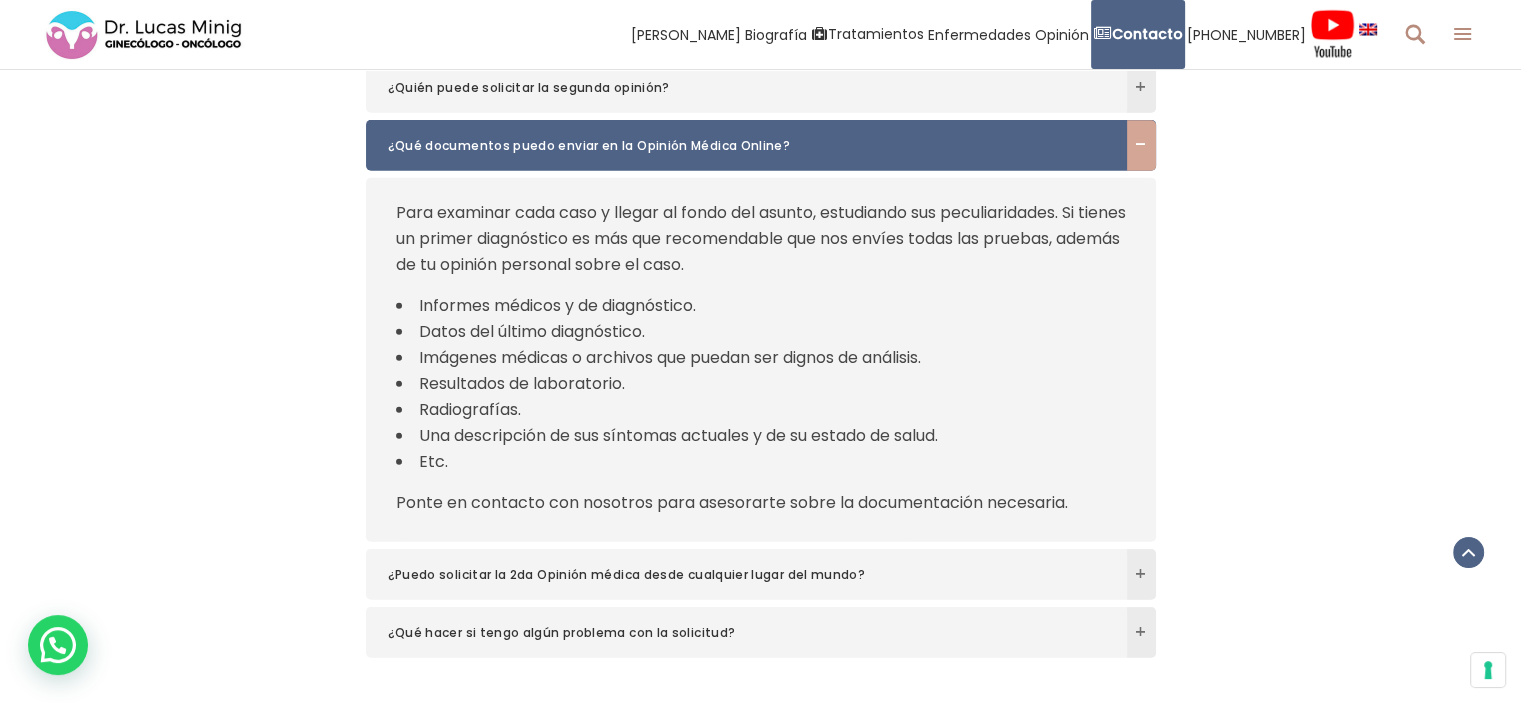 scroll, scrollTop: 5643, scrollLeft: 0, axis: vertical 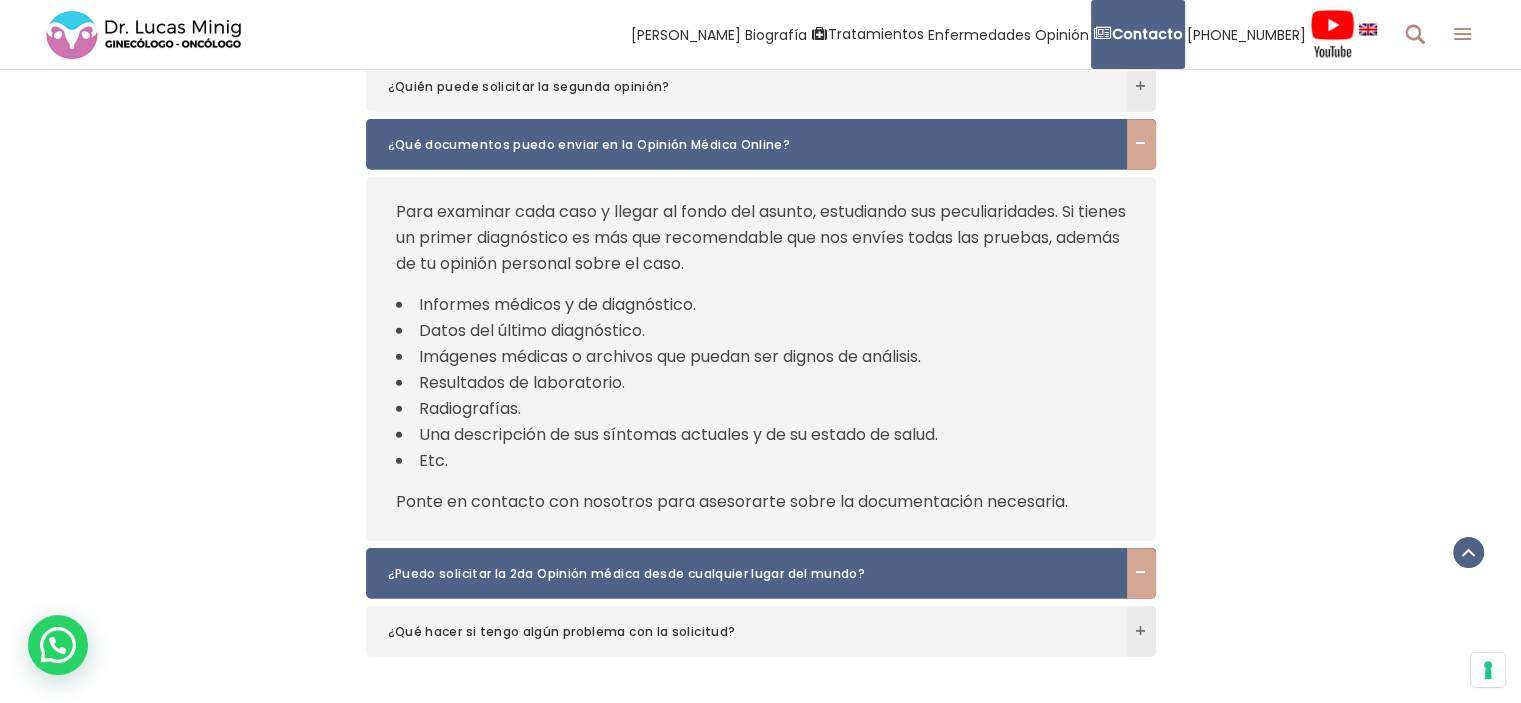 click on "¿Puedo solicitar la 2da Opinión médica desde cualquier lugar del mundo?" at bounding box center (741, 574) 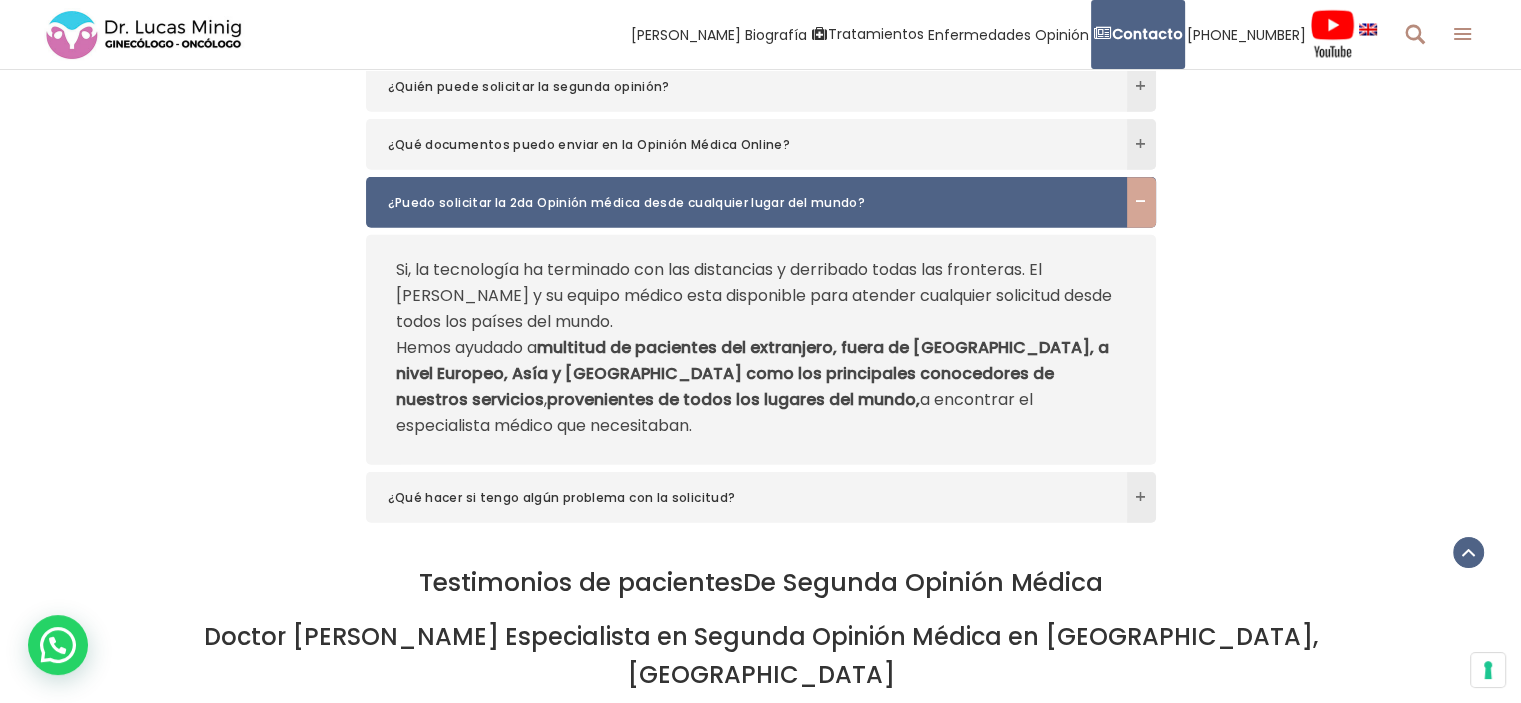 scroll, scrollTop: 5599, scrollLeft: 0, axis: vertical 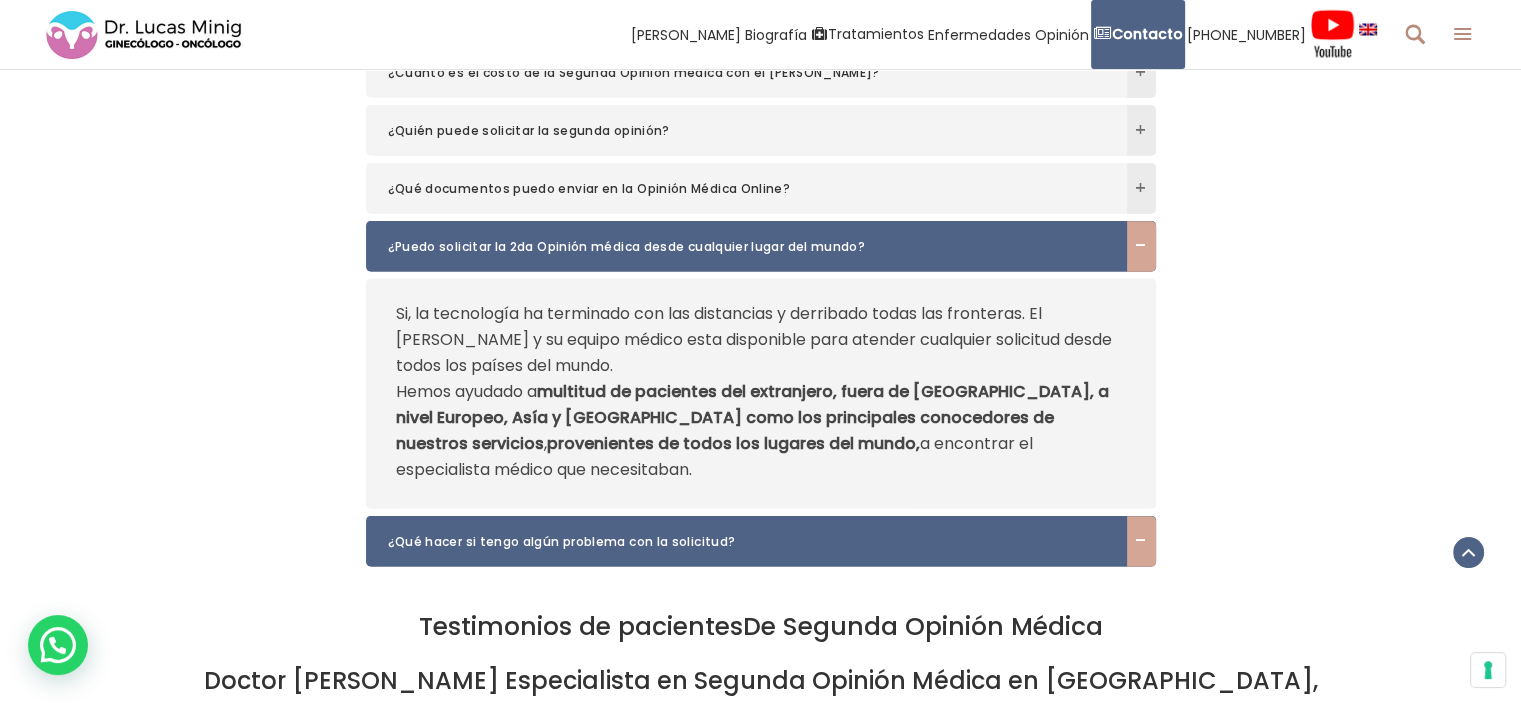 click on "¿Qué hacer si tengo algún problema con la solicitud?" at bounding box center (761, 541) 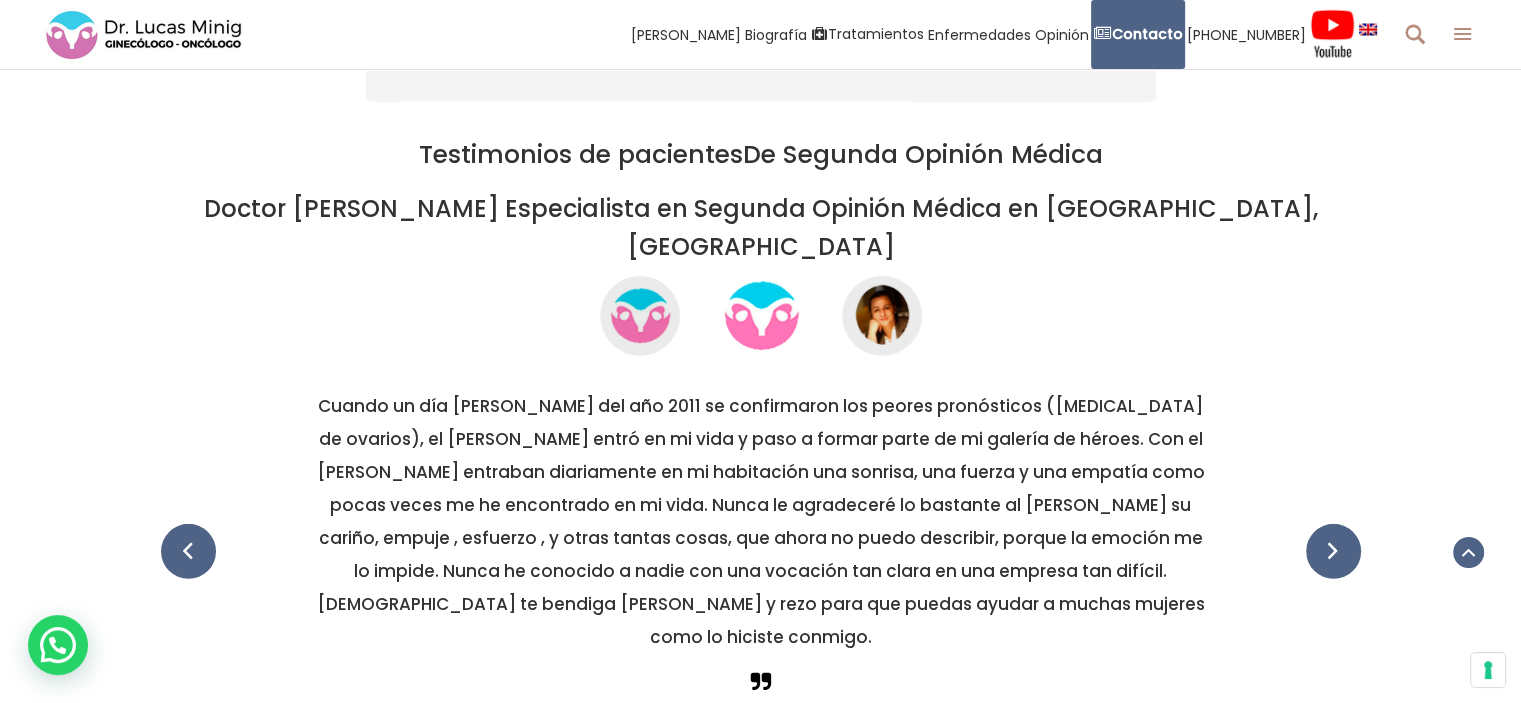 scroll, scrollTop: 6039, scrollLeft: 0, axis: vertical 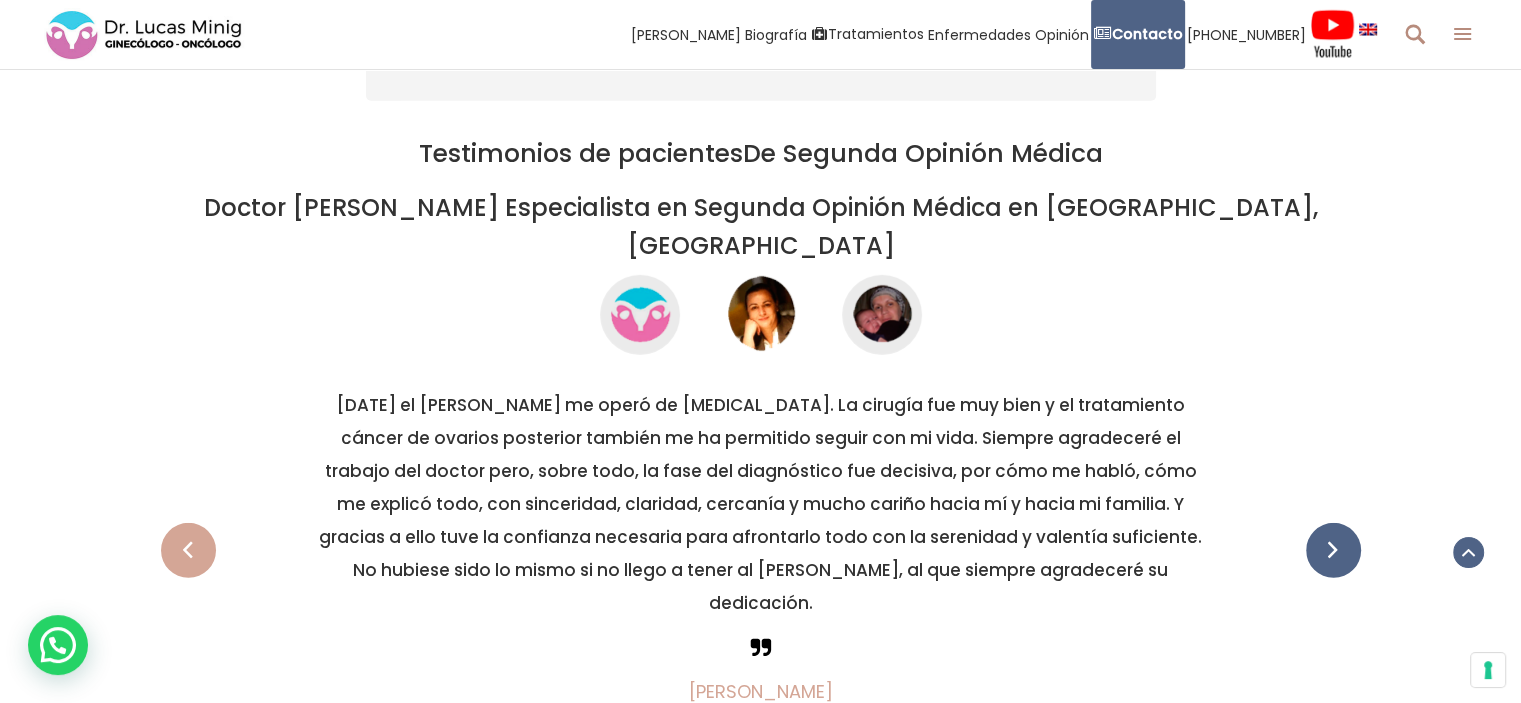 click at bounding box center (188, 550) 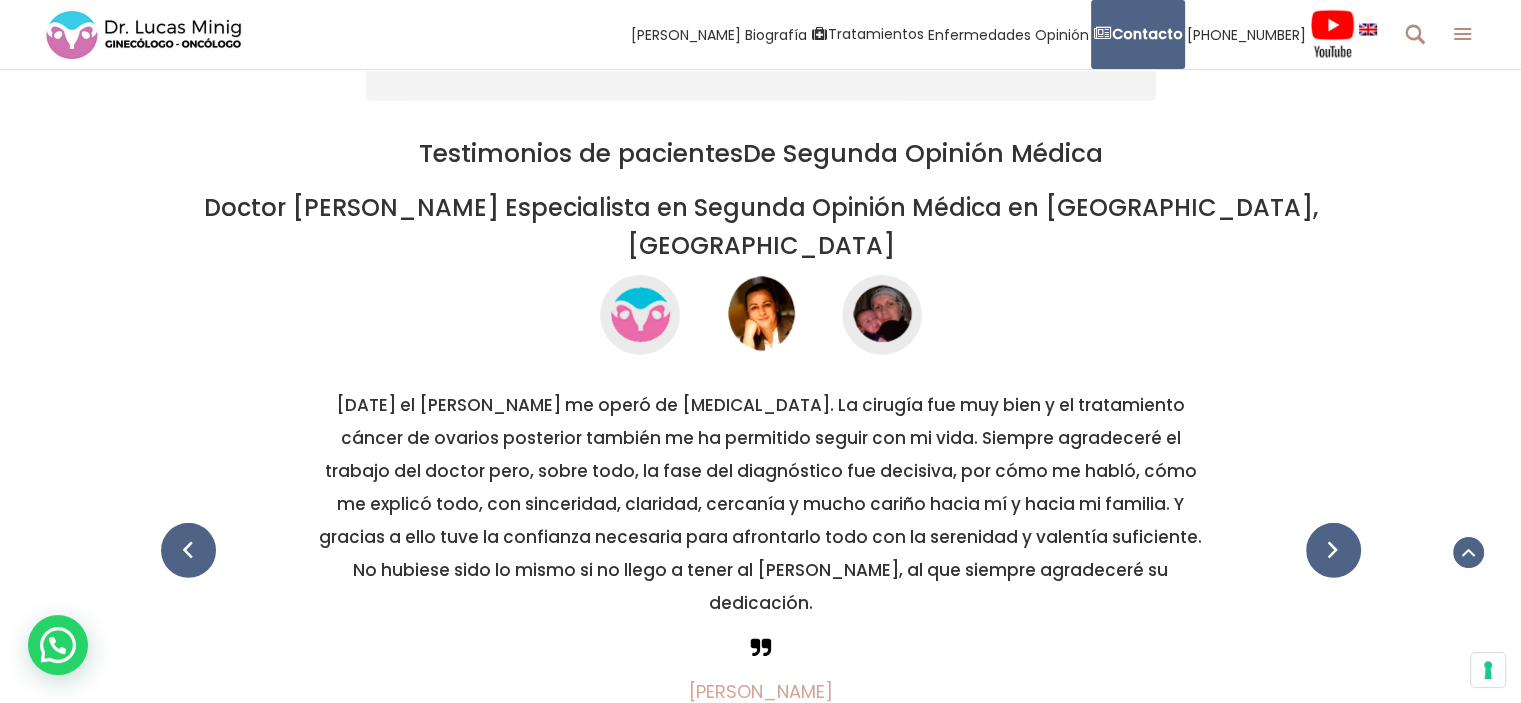 click on "Eva era, y es aun mas hoy, una mujer escritora muy activa. Detalla todas las cosas que se pasaron por la mente al enterarse que tenía cáncer y como le cambió la vida para mejor, esta enfermedad. Hoy ya recuperada y disfrutando plenamente de la vida.
Eva
una paciente operada de cáncer de ovario por Doctor Lucas Minig en Valencia.
Mi familia fue absolutamente un ancla, siempre han visto las cosas con positividad, yo tuve mucha suerte con mis amigos, gracias al Doctor experto en cáncer de ovario pude volver con mi familia y amigos.
Guada
paciente operada de cáncer de ovario con carcinomatosis peritoneal
Florentina" at bounding box center (3761, 577) 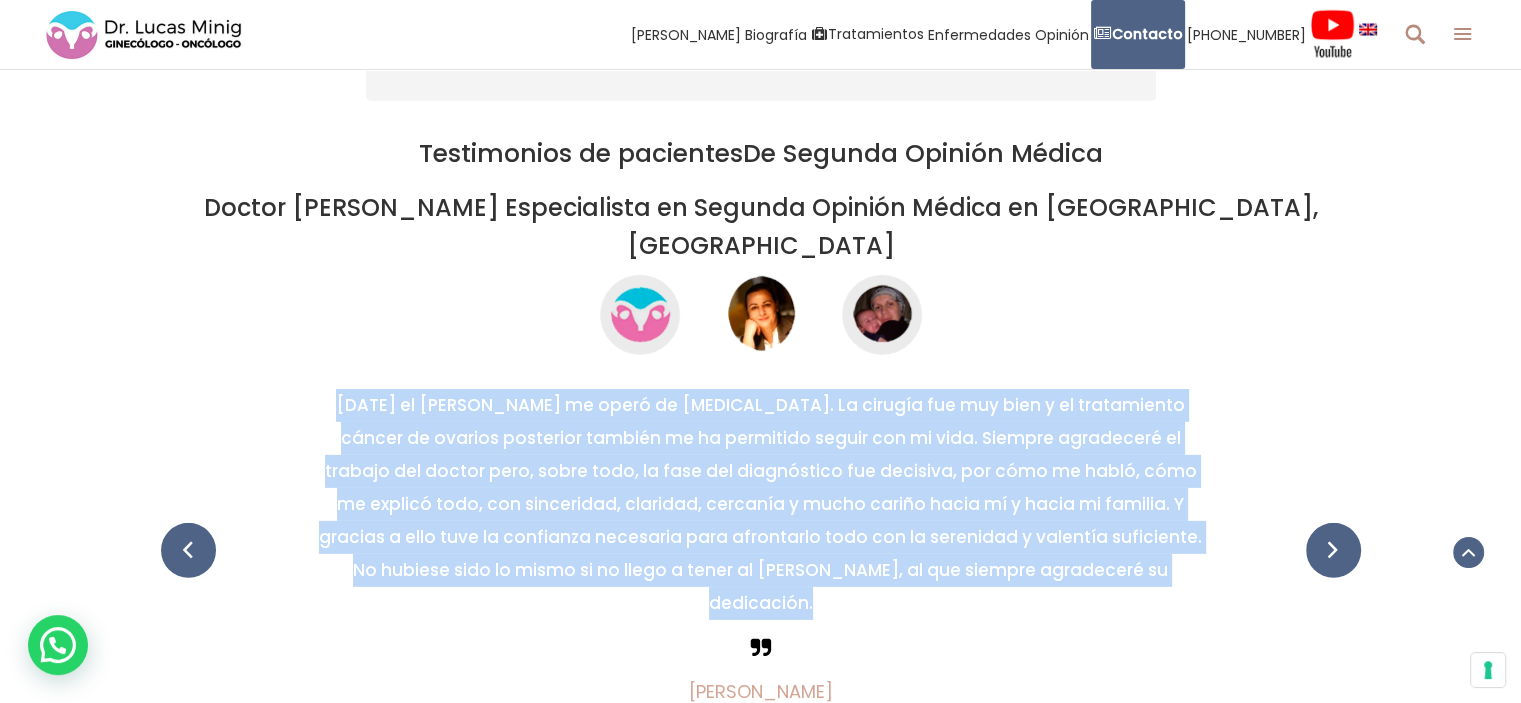 drag, startPoint x: 337, startPoint y: 320, endPoint x: 1177, endPoint y: 507, distance: 860.5632 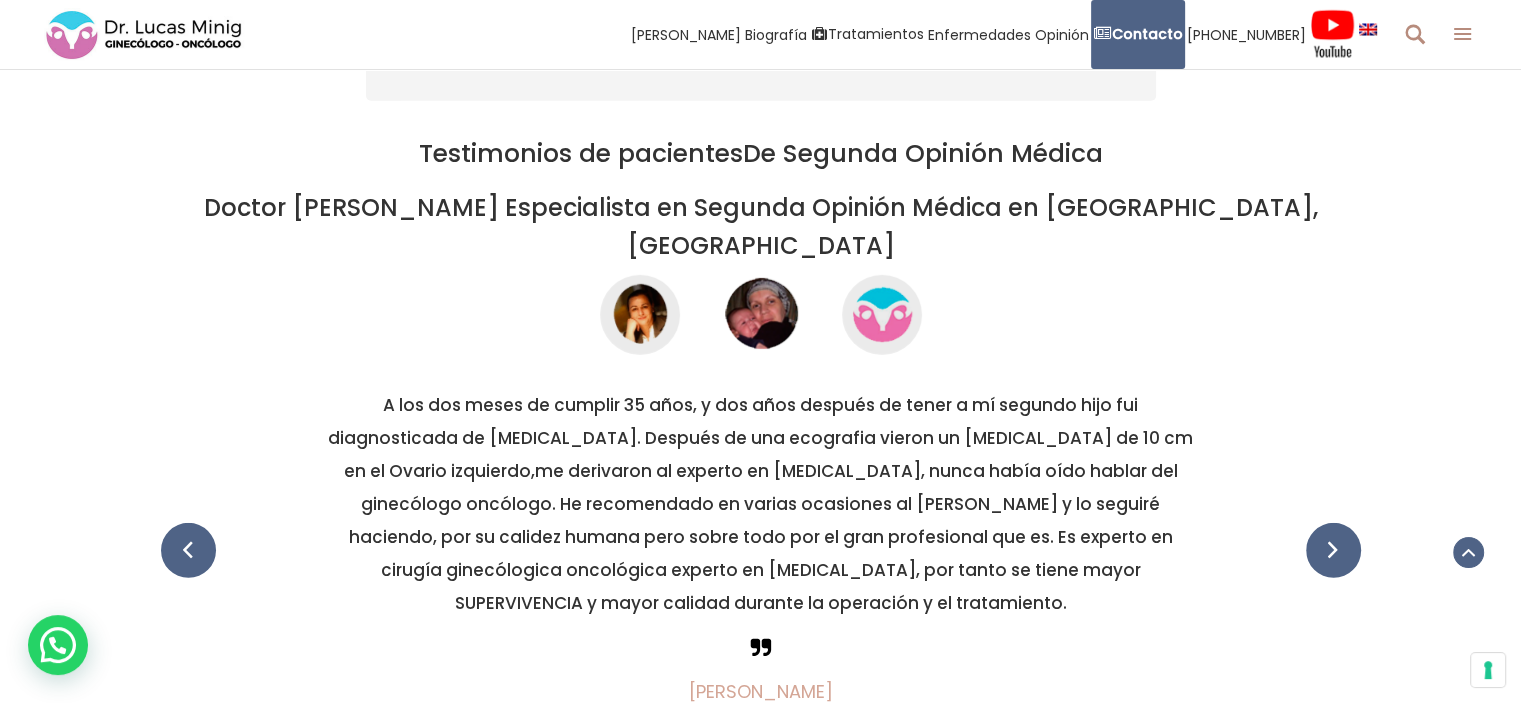 scroll, scrollTop: 6095, scrollLeft: 0, axis: vertical 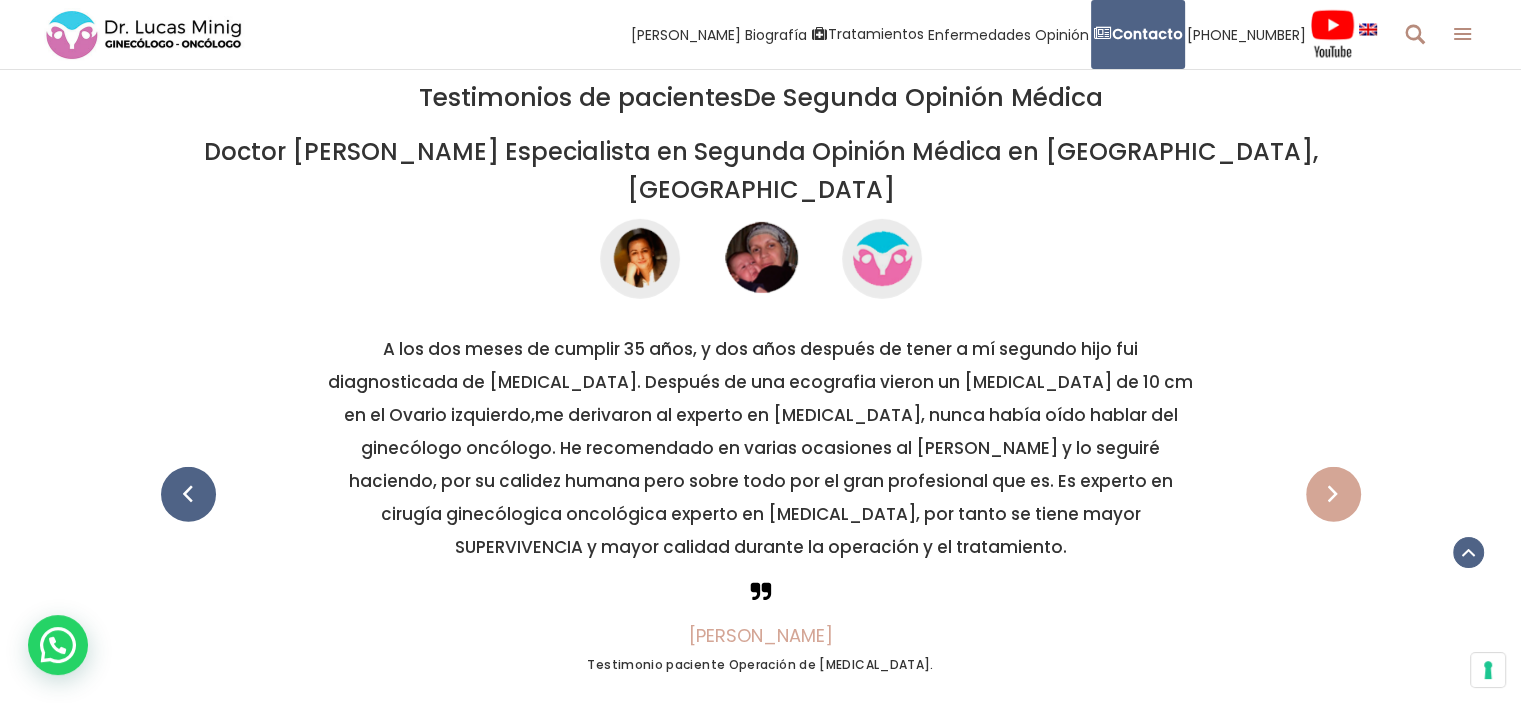 click at bounding box center [1333, 494] 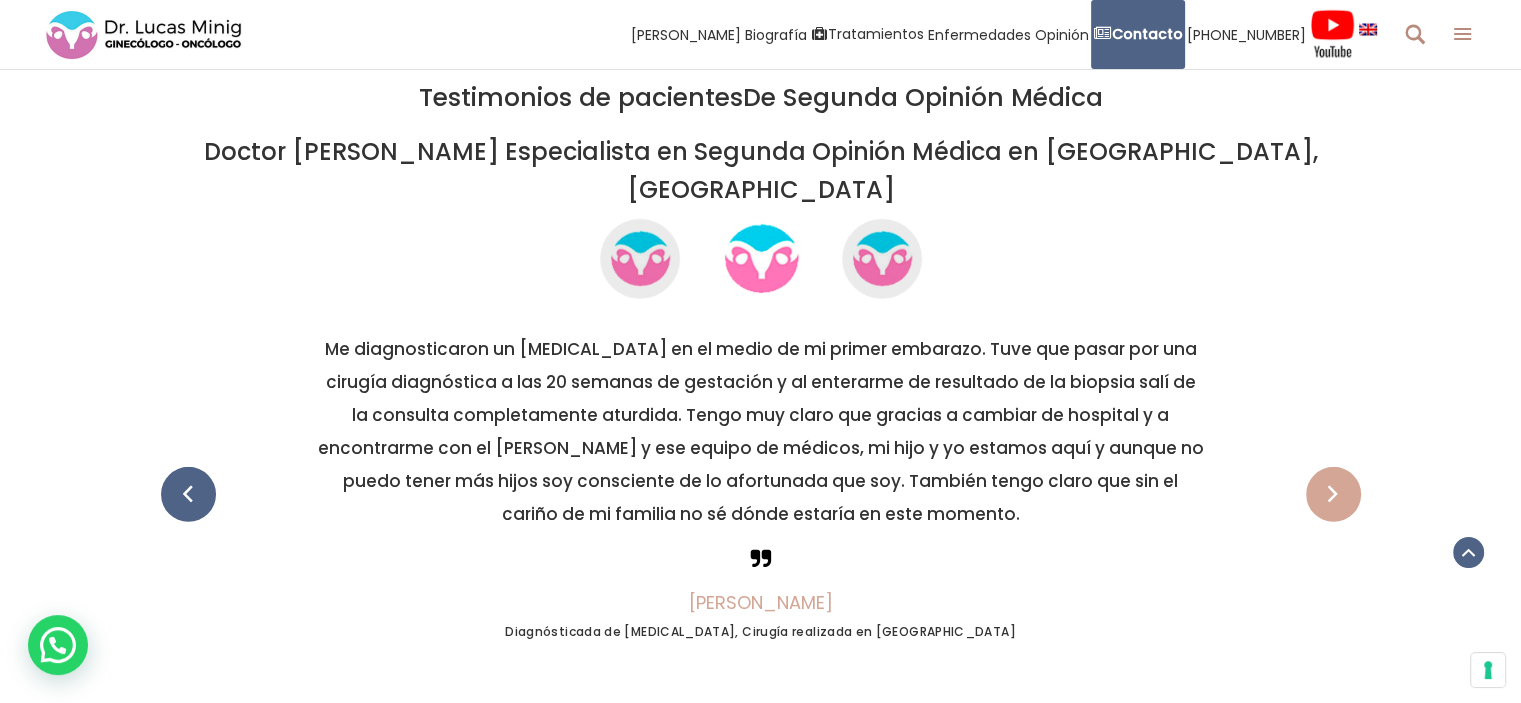 click at bounding box center (1333, 494) 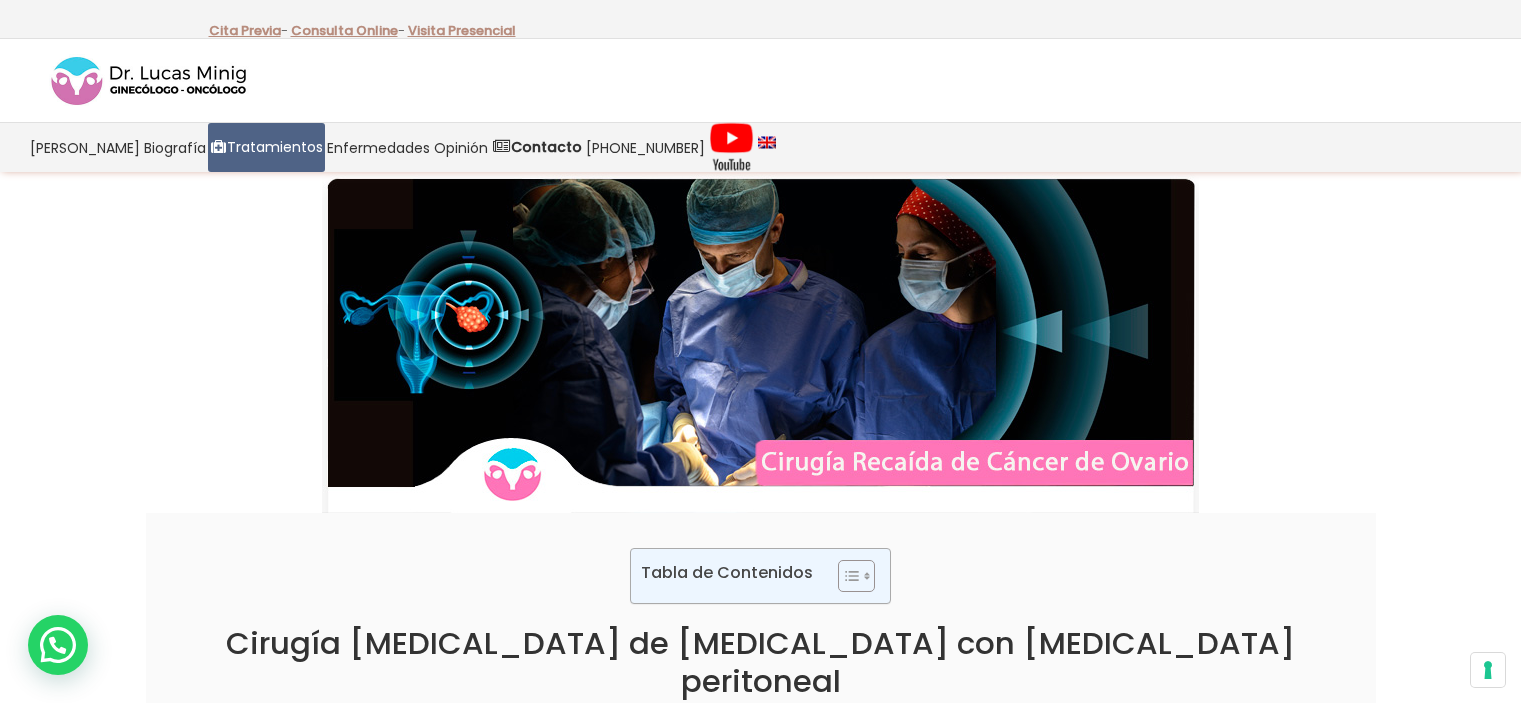 scroll, scrollTop: 0, scrollLeft: 0, axis: both 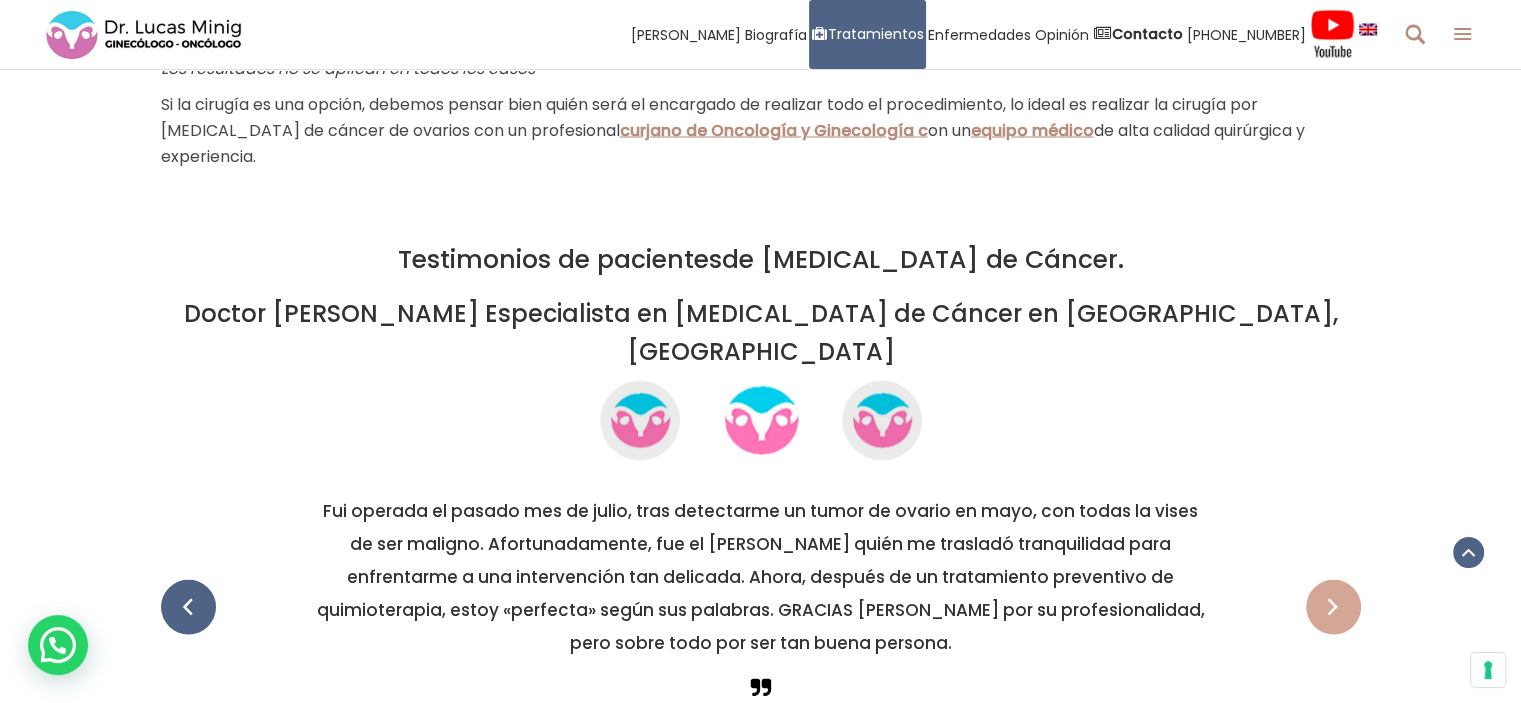 click at bounding box center [1333, 606] 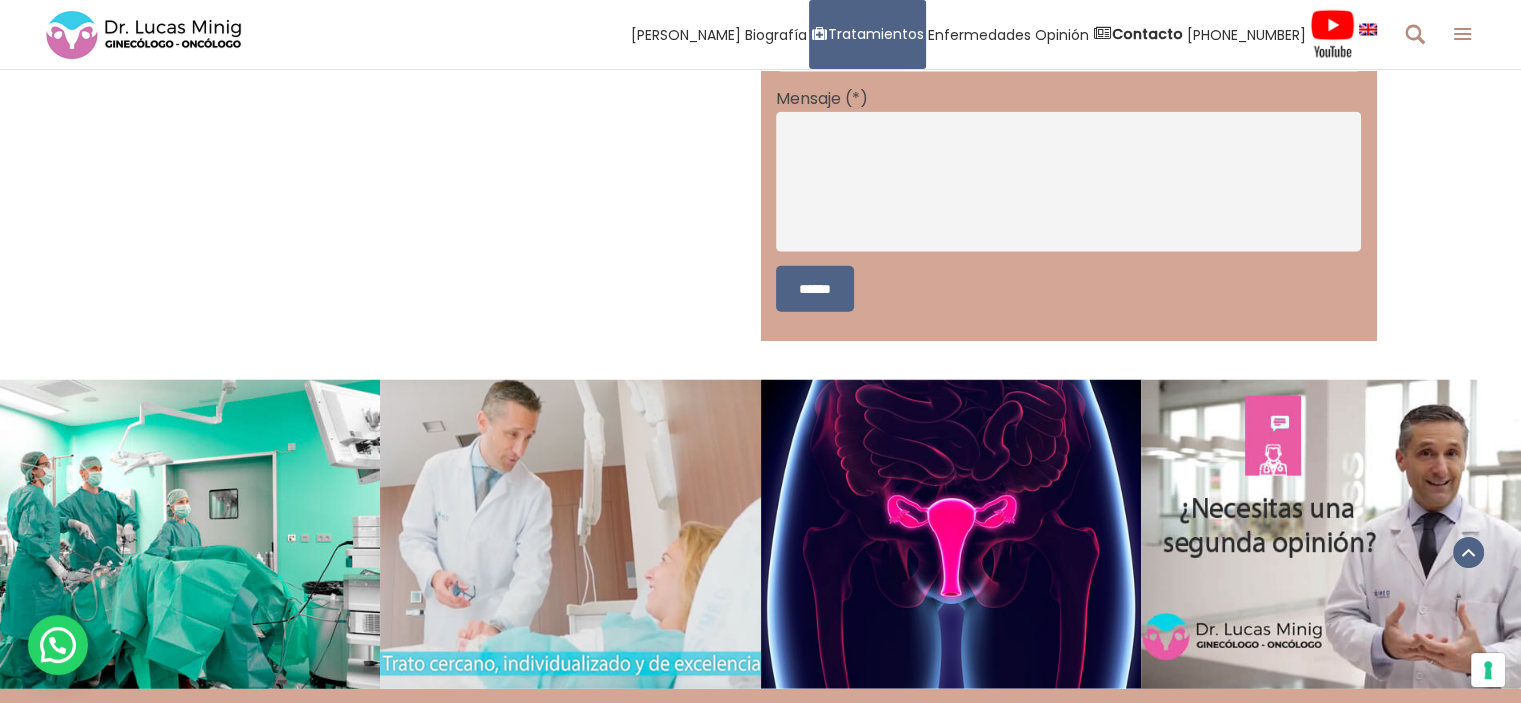 scroll, scrollTop: 5257, scrollLeft: 0, axis: vertical 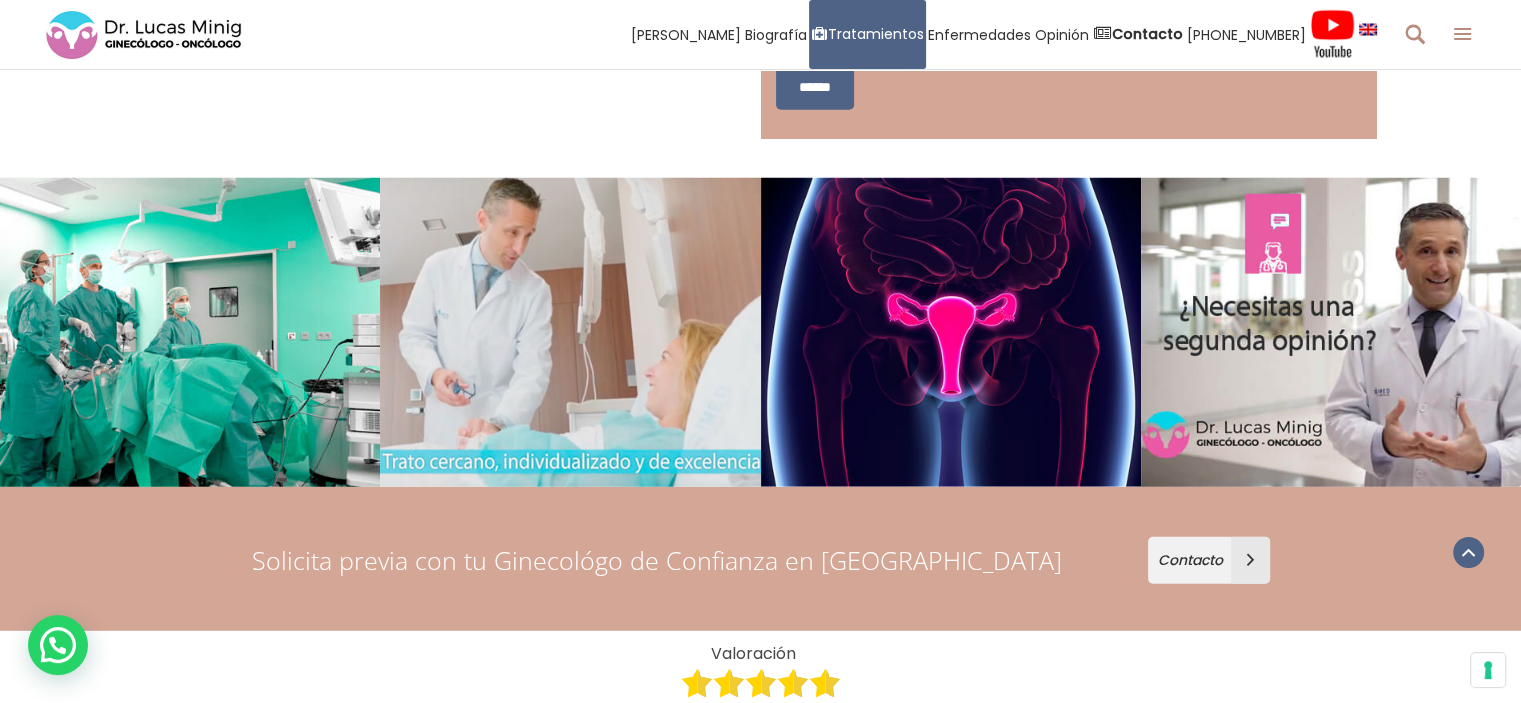click on "Contacto" at bounding box center [1209, 560] 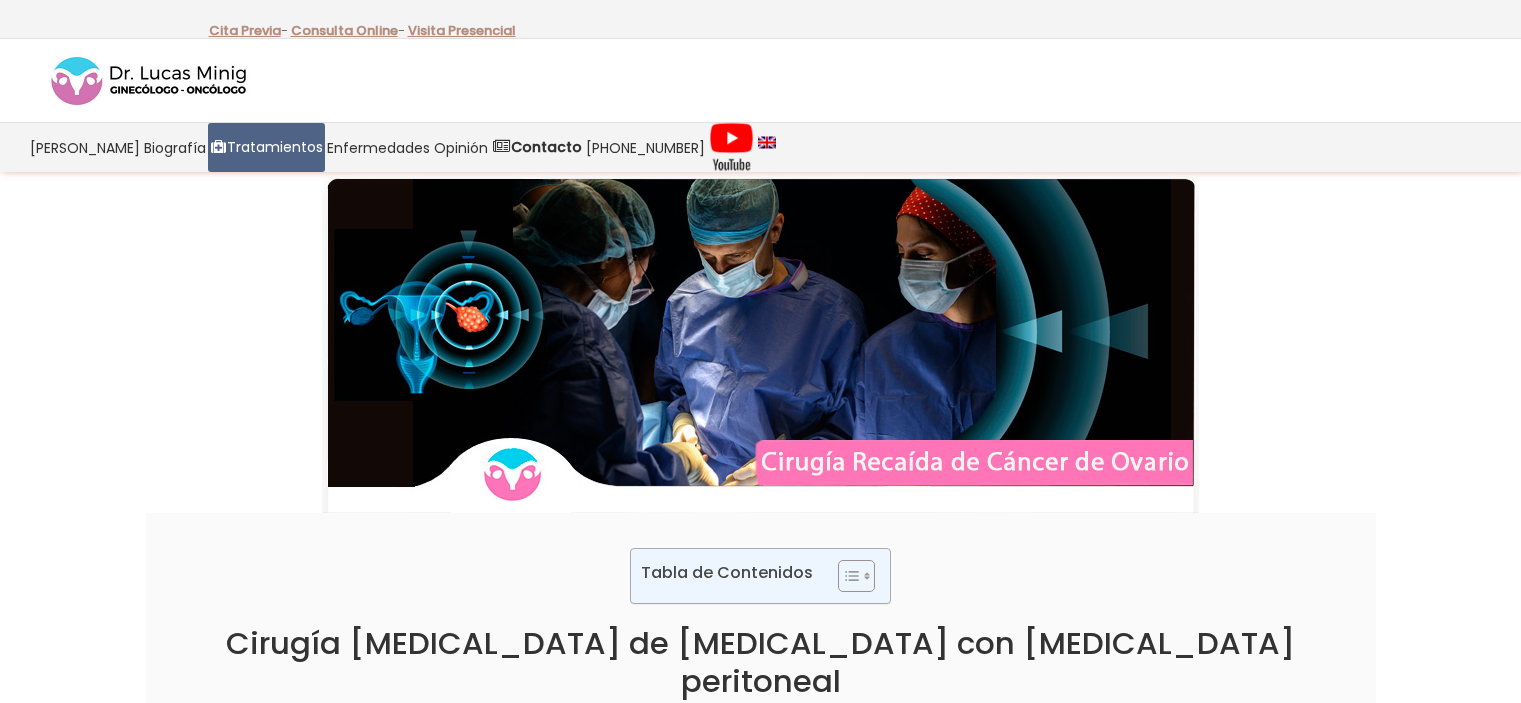 scroll, scrollTop: 0, scrollLeft: 0, axis: both 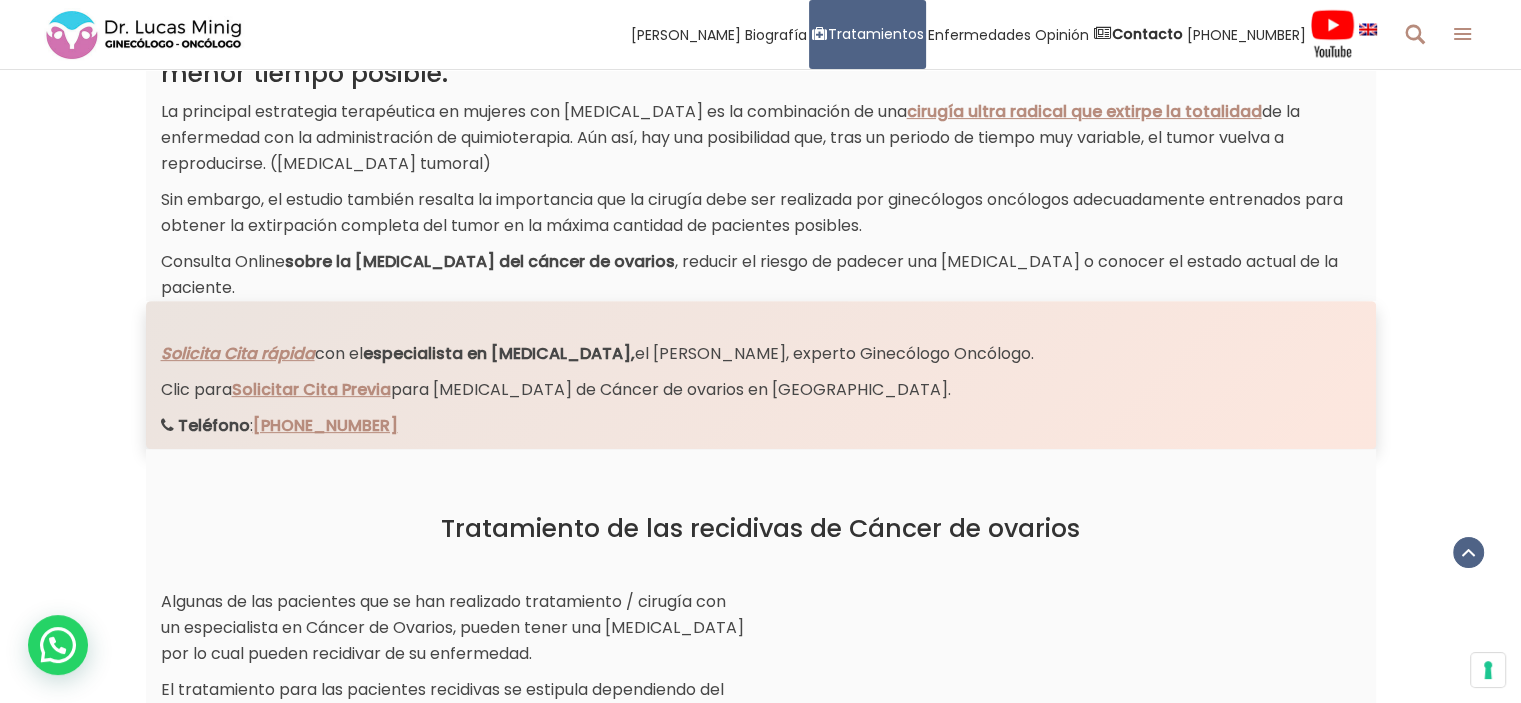 click on "Solicita Cita rápida" at bounding box center (238, 353) 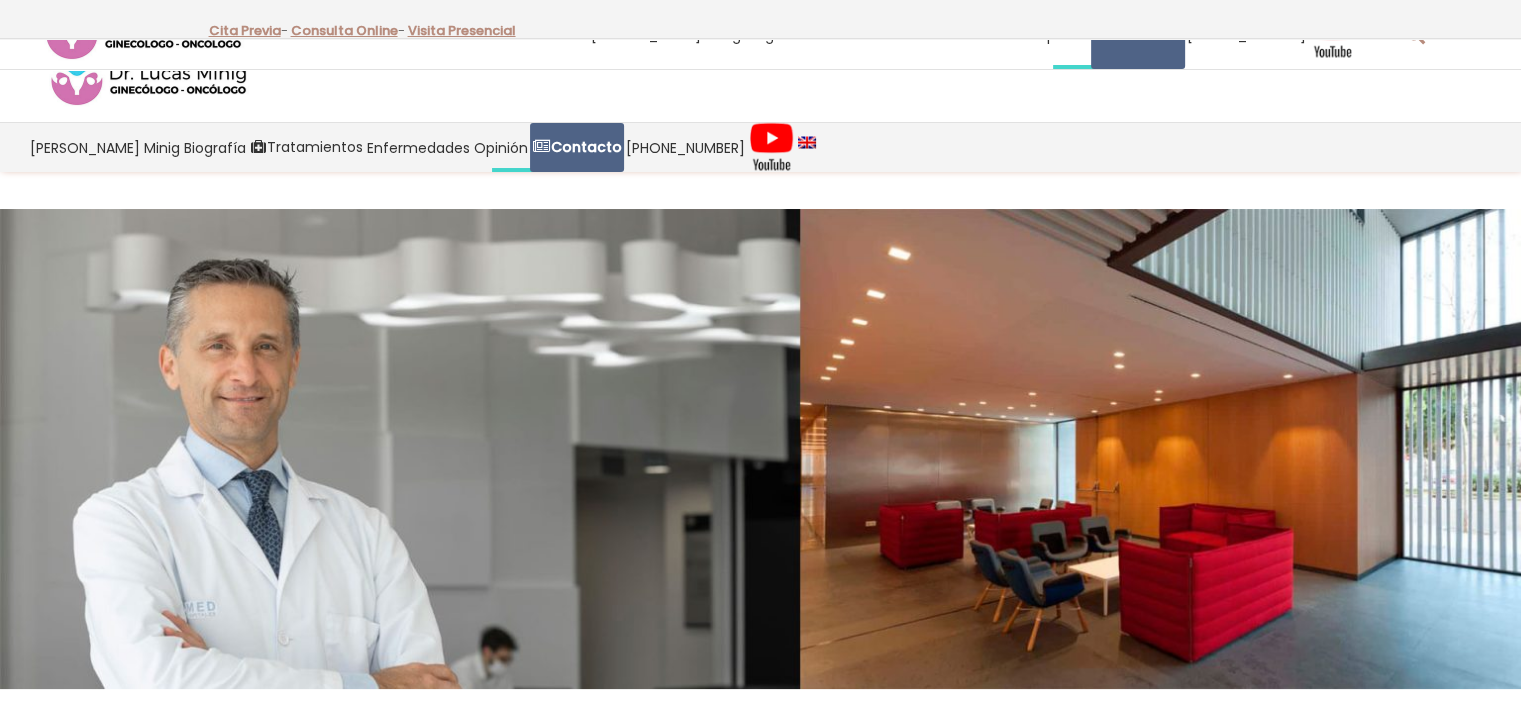 scroll, scrollTop: 647, scrollLeft: 0, axis: vertical 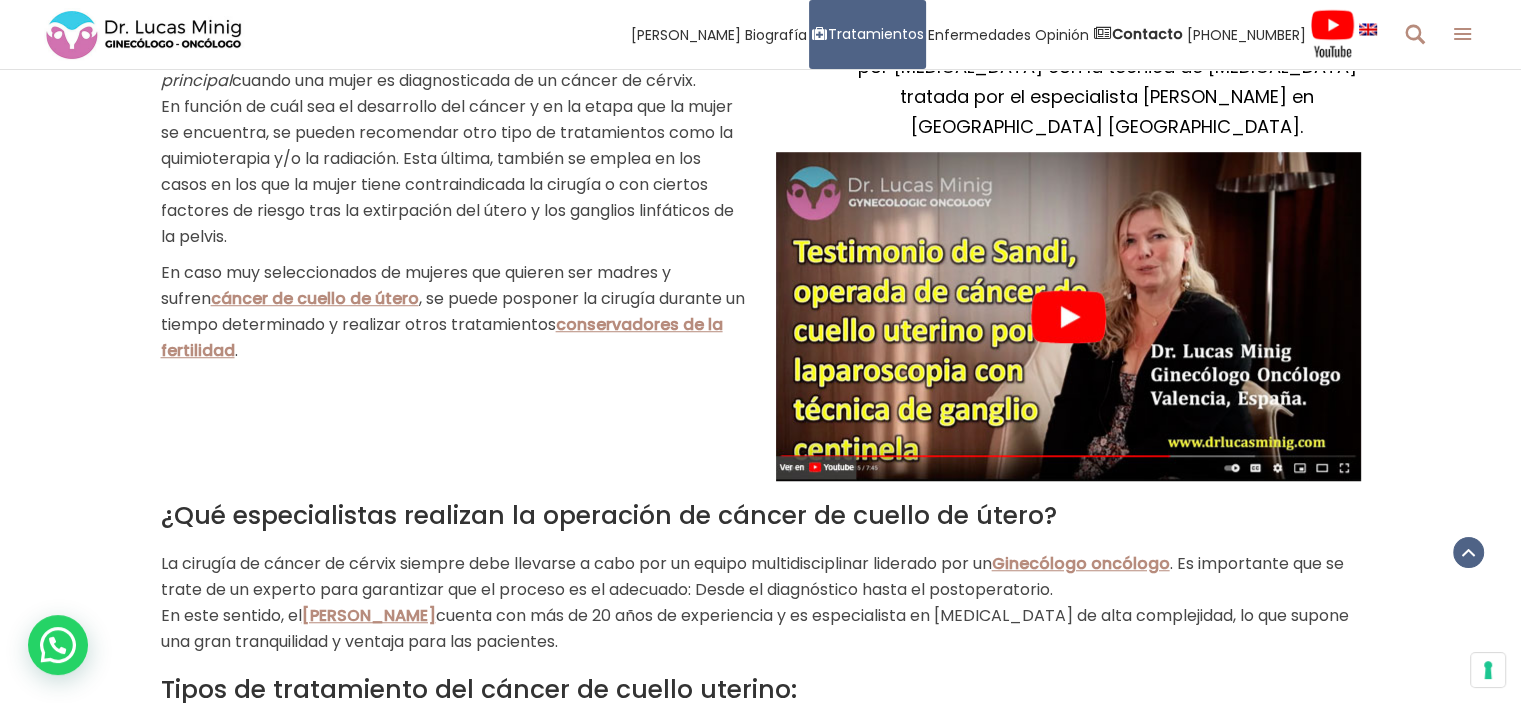 click at bounding box center [1068, 316] 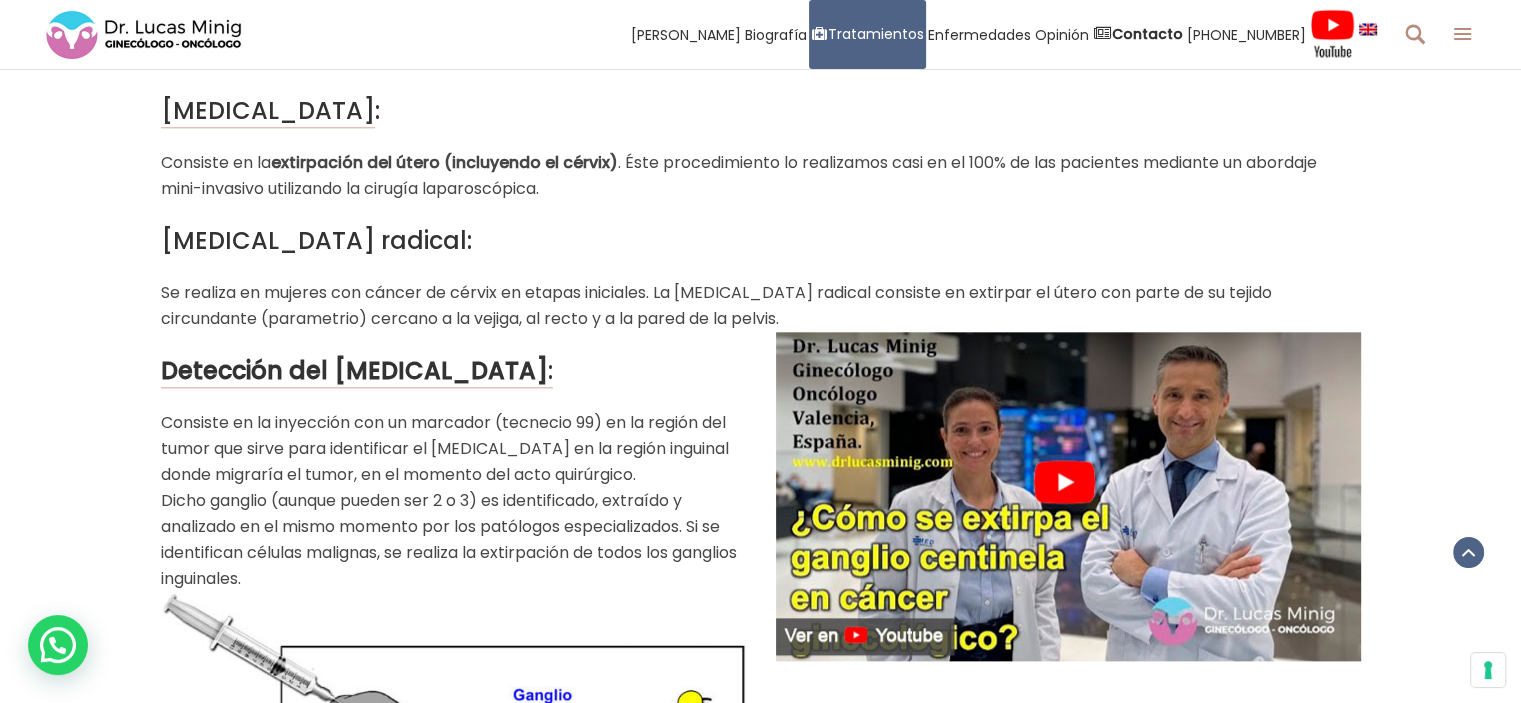 scroll, scrollTop: 2238, scrollLeft: 0, axis: vertical 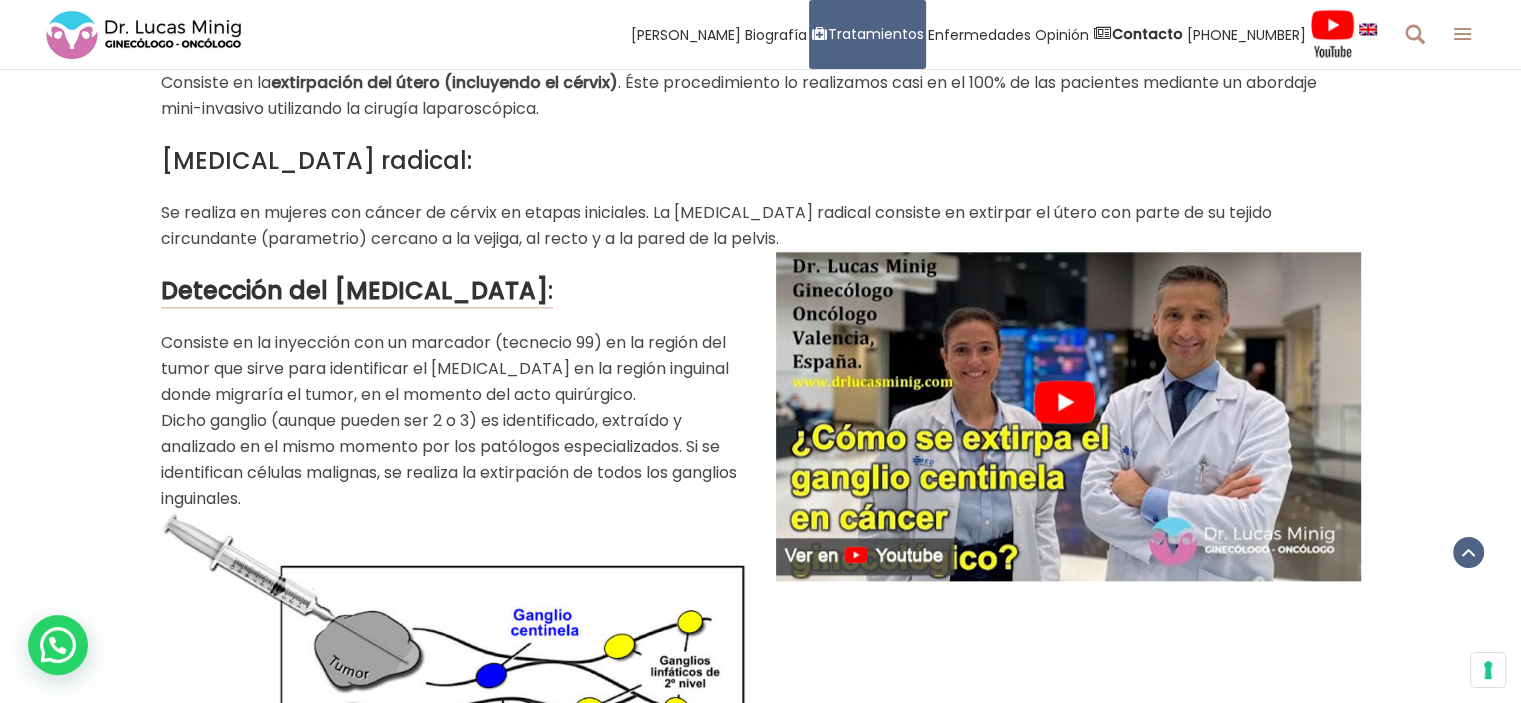 click at bounding box center (1068, 416) 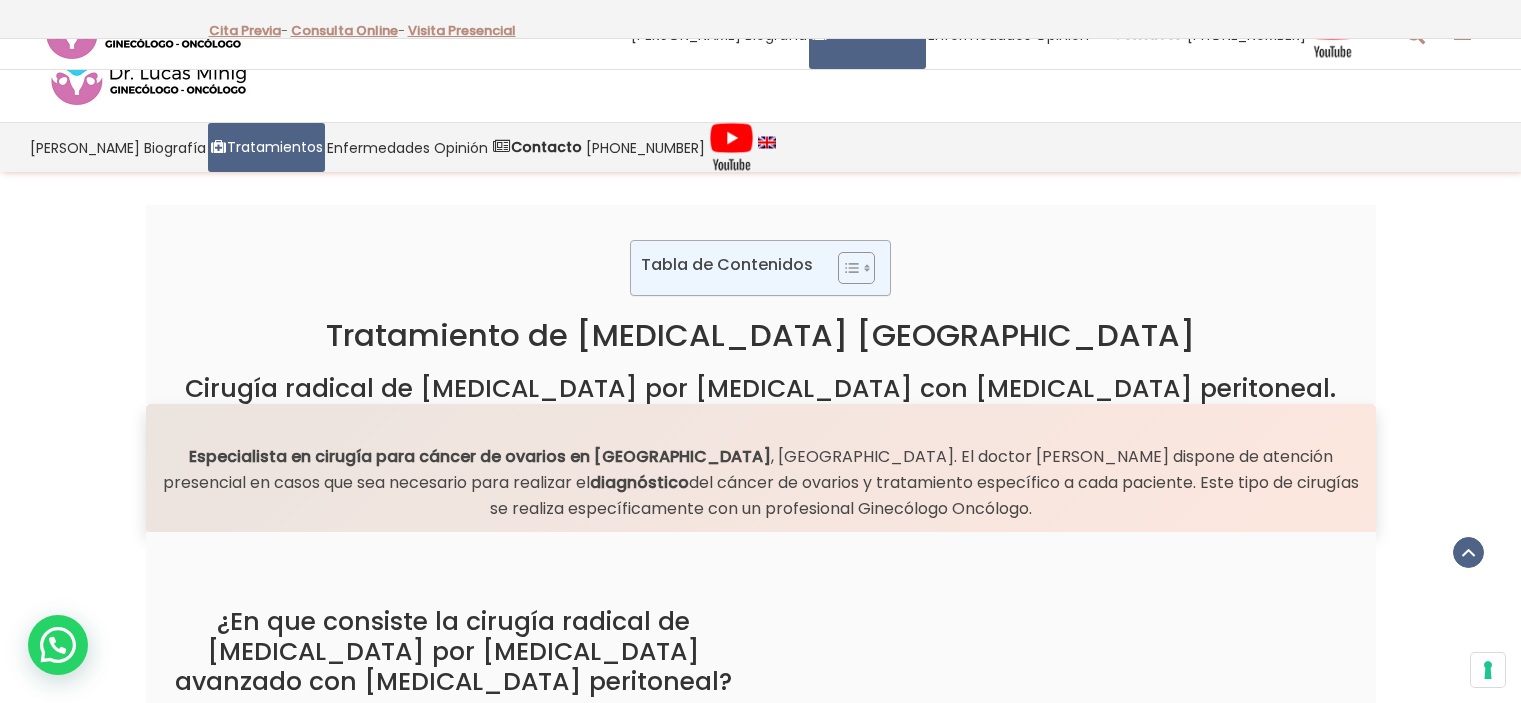 scroll, scrollTop: 2061, scrollLeft: 0, axis: vertical 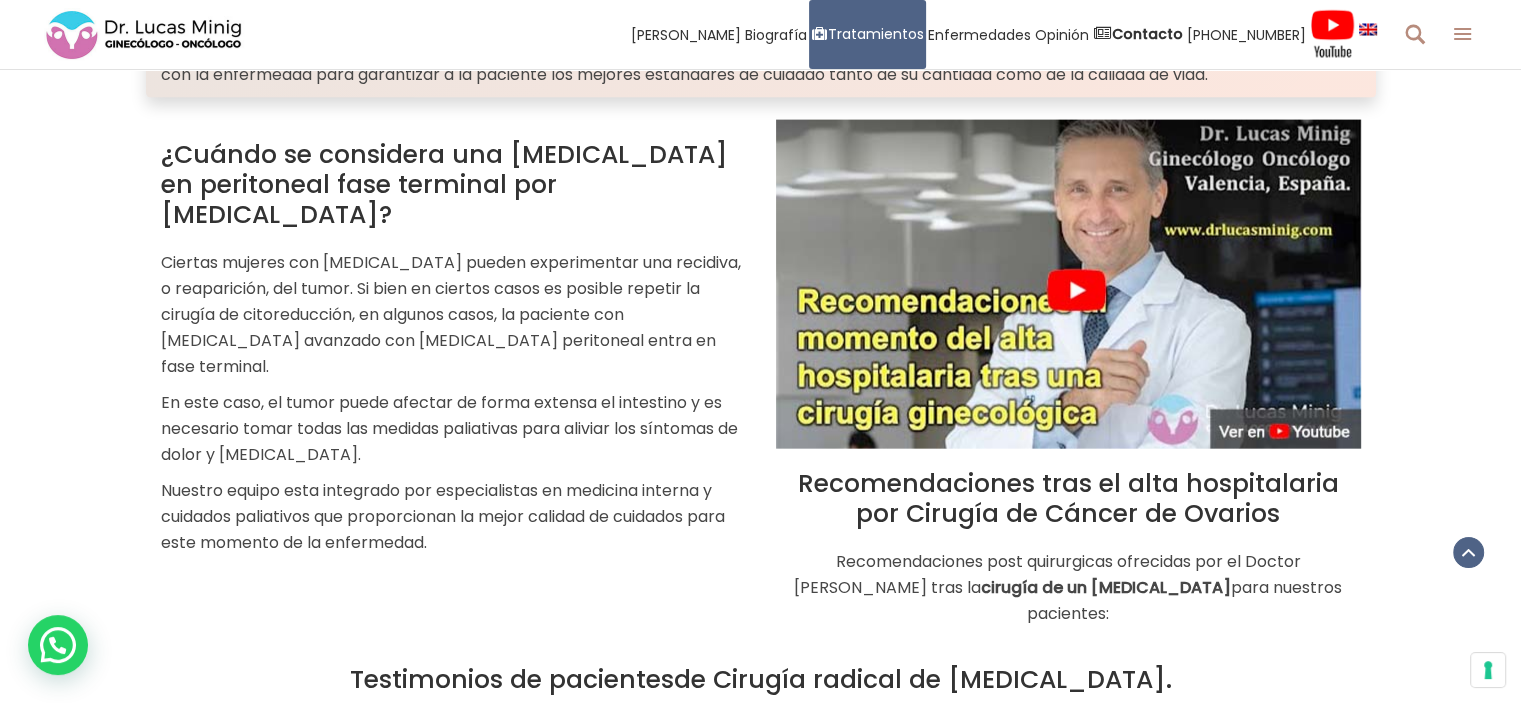 click at bounding box center [1068, 284] 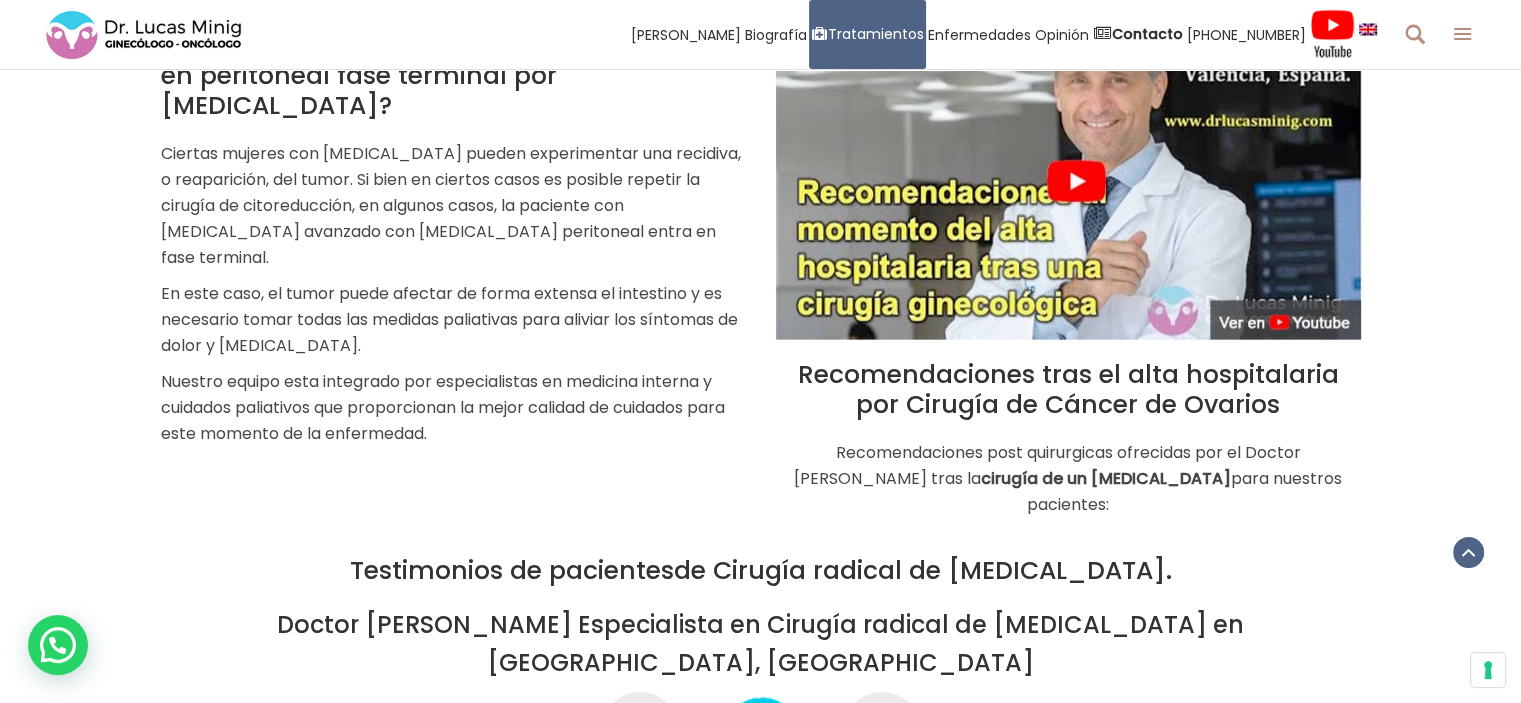 scroll, scrollTop: 5161, scrollLeft: 0, axis: vertical 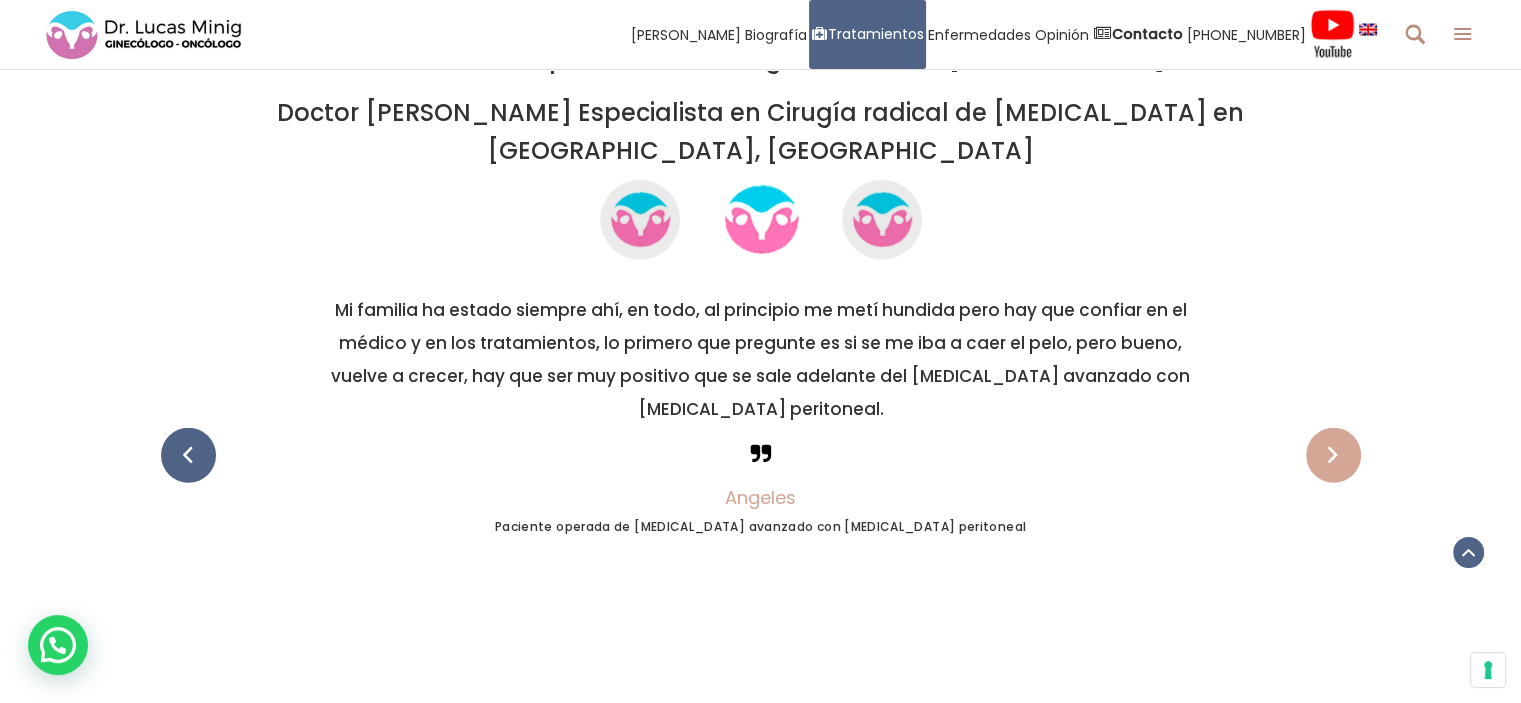click at bounding box center (1333, 455) 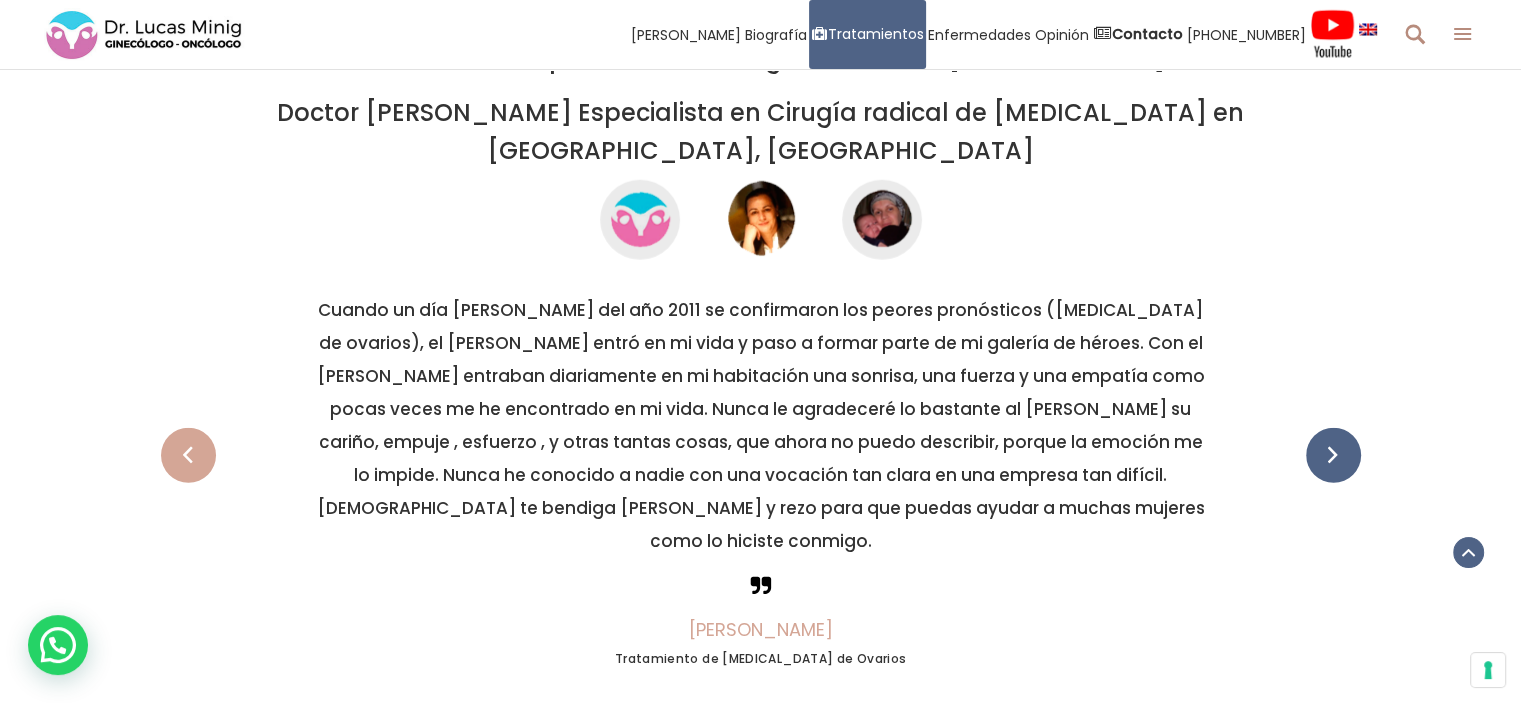 click at bounding box center [188, 455] 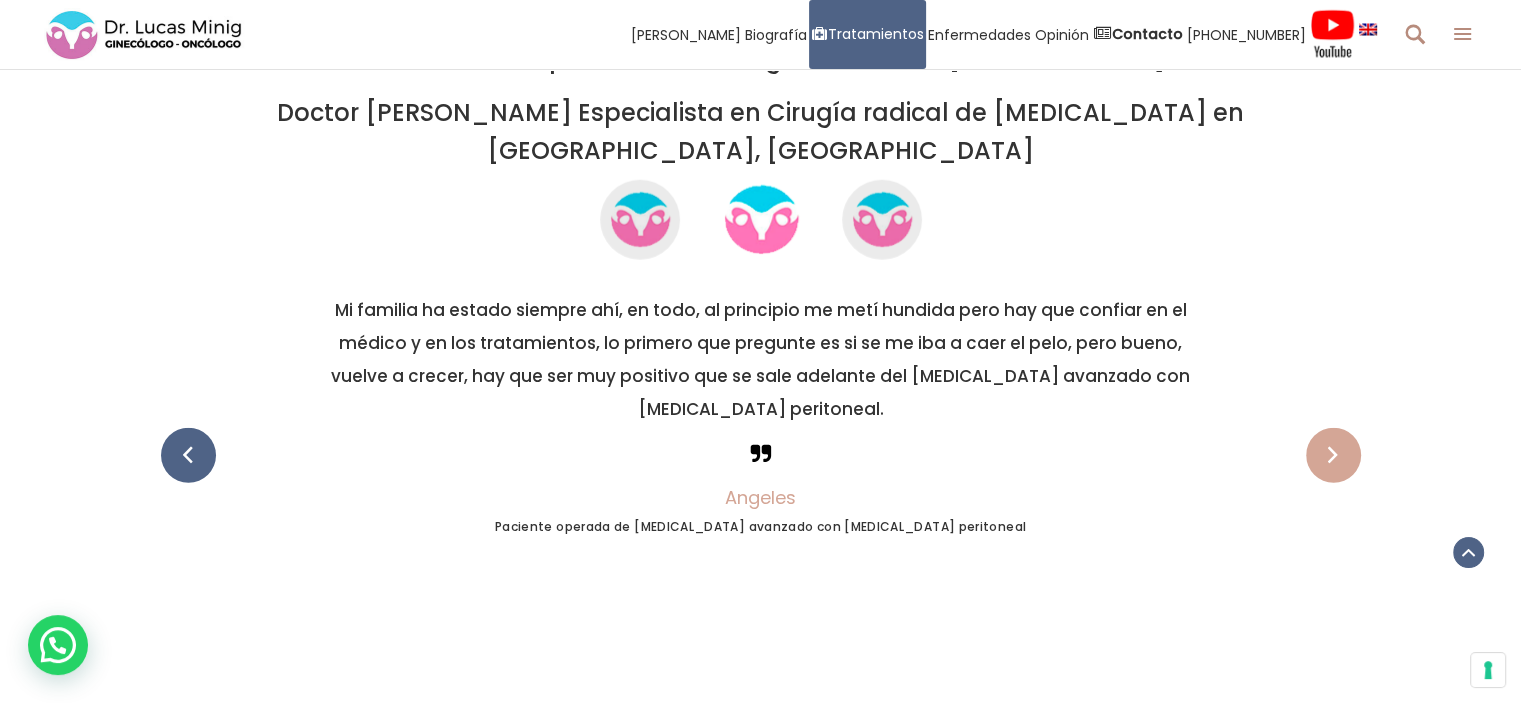 click at bounding box center (1333, 455) 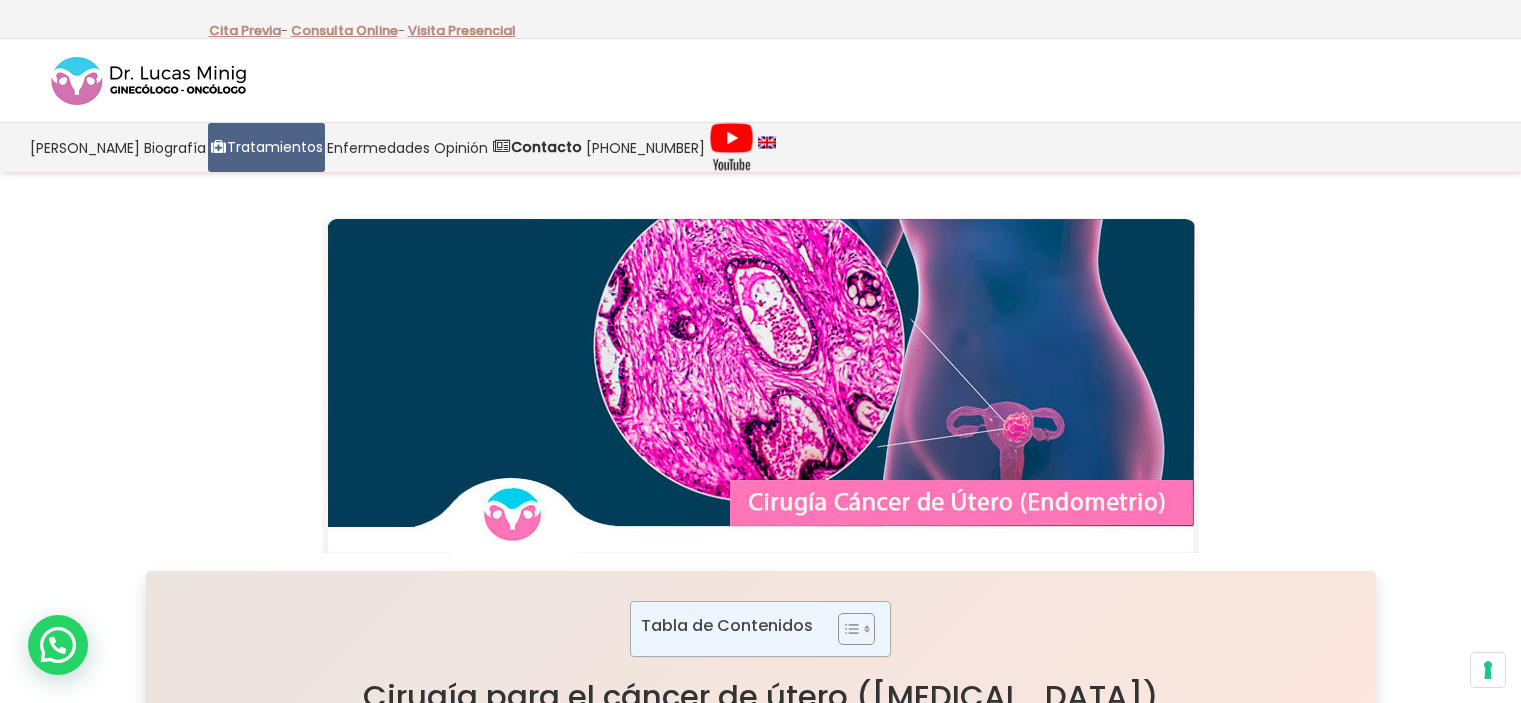 scroll, scrollTop: 0, scrollLeft: 0, axis: both 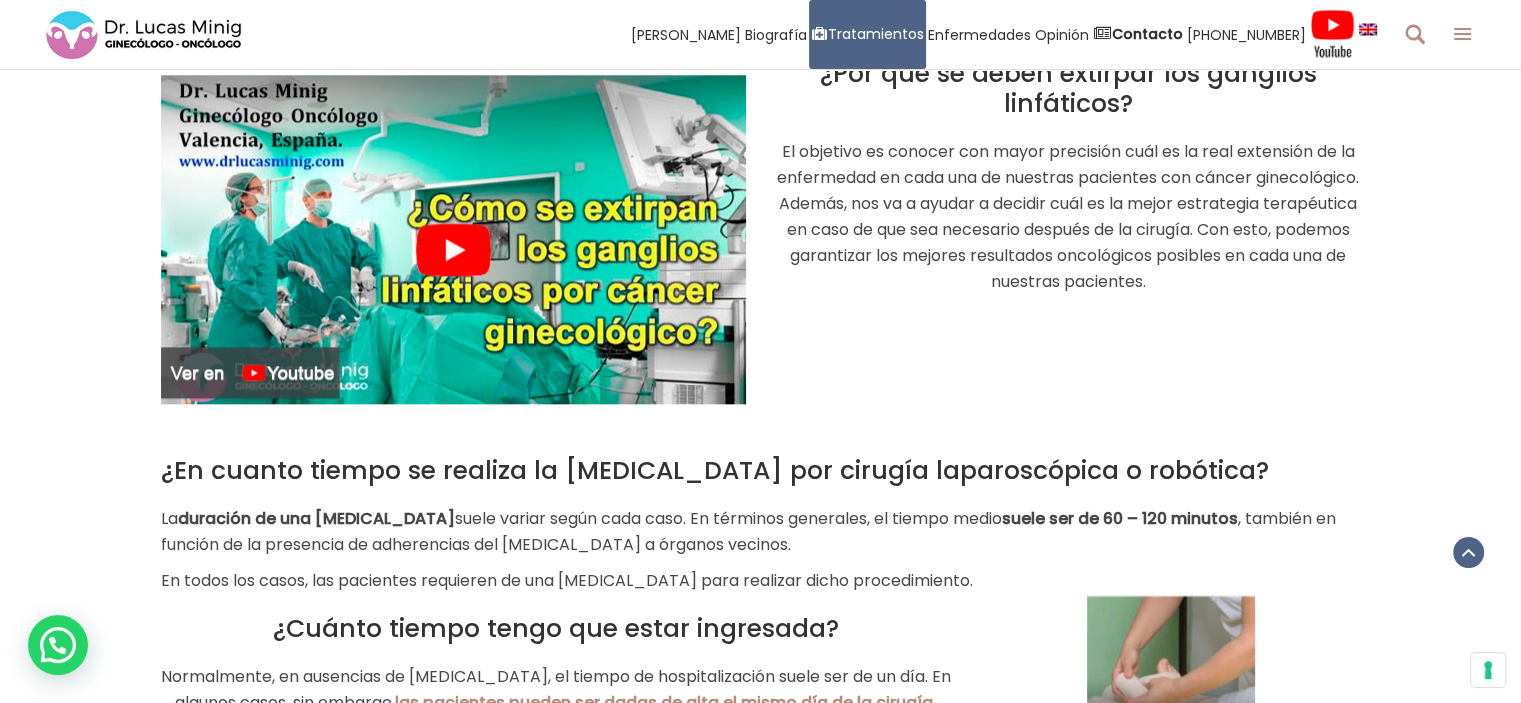 click at bounding box center (453, 239) 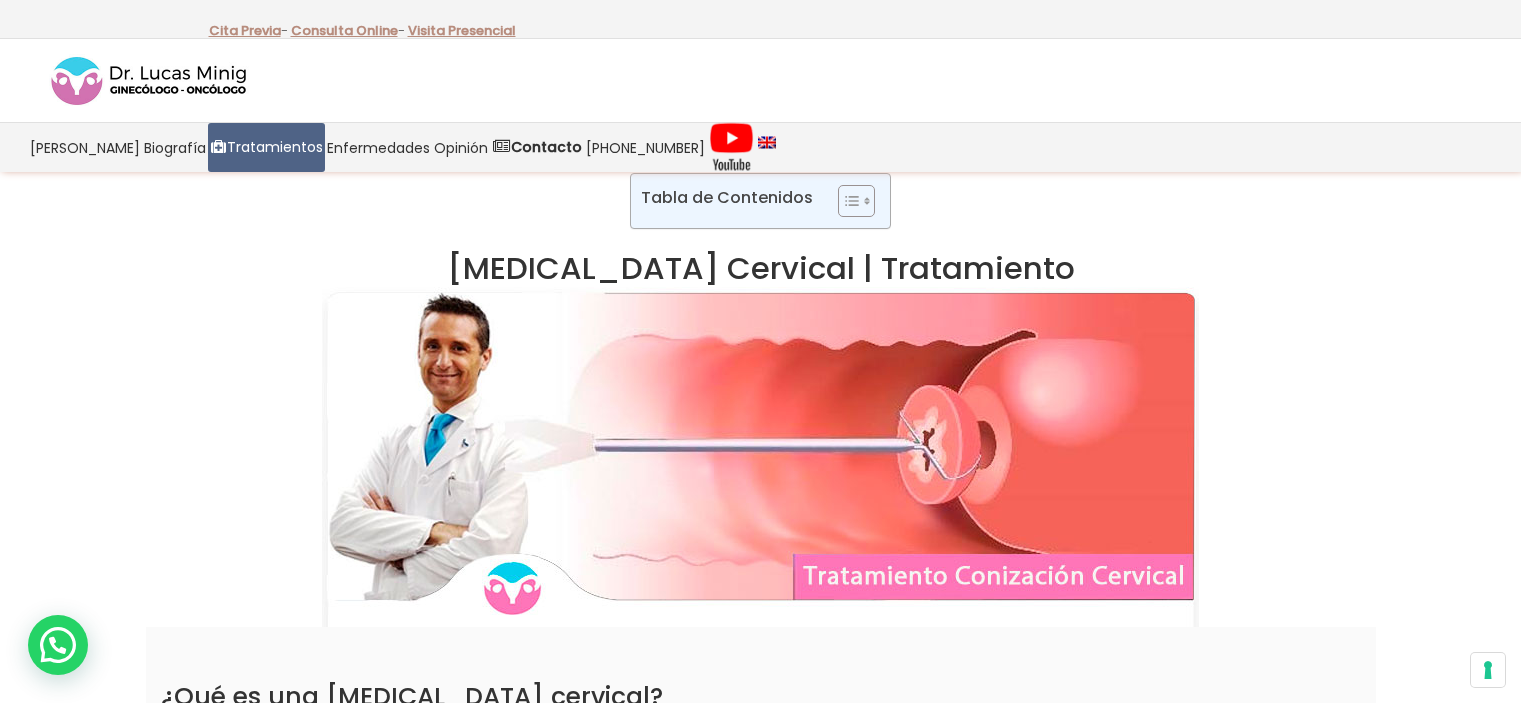 scroll, scrollTop: 0, scrollLeft: 0, axis: both 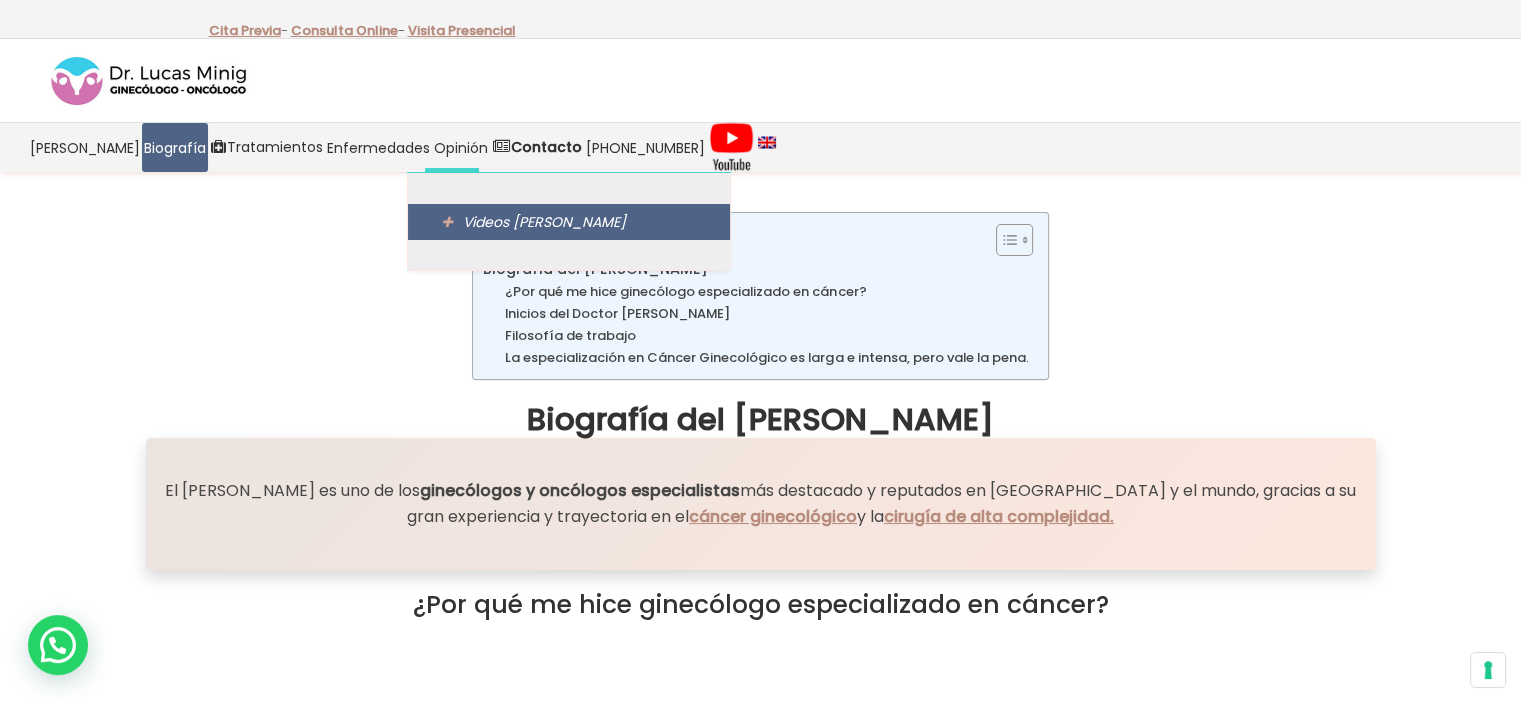 click on "Videos [PERSON_NAME]" at bounding box center (544, 222) 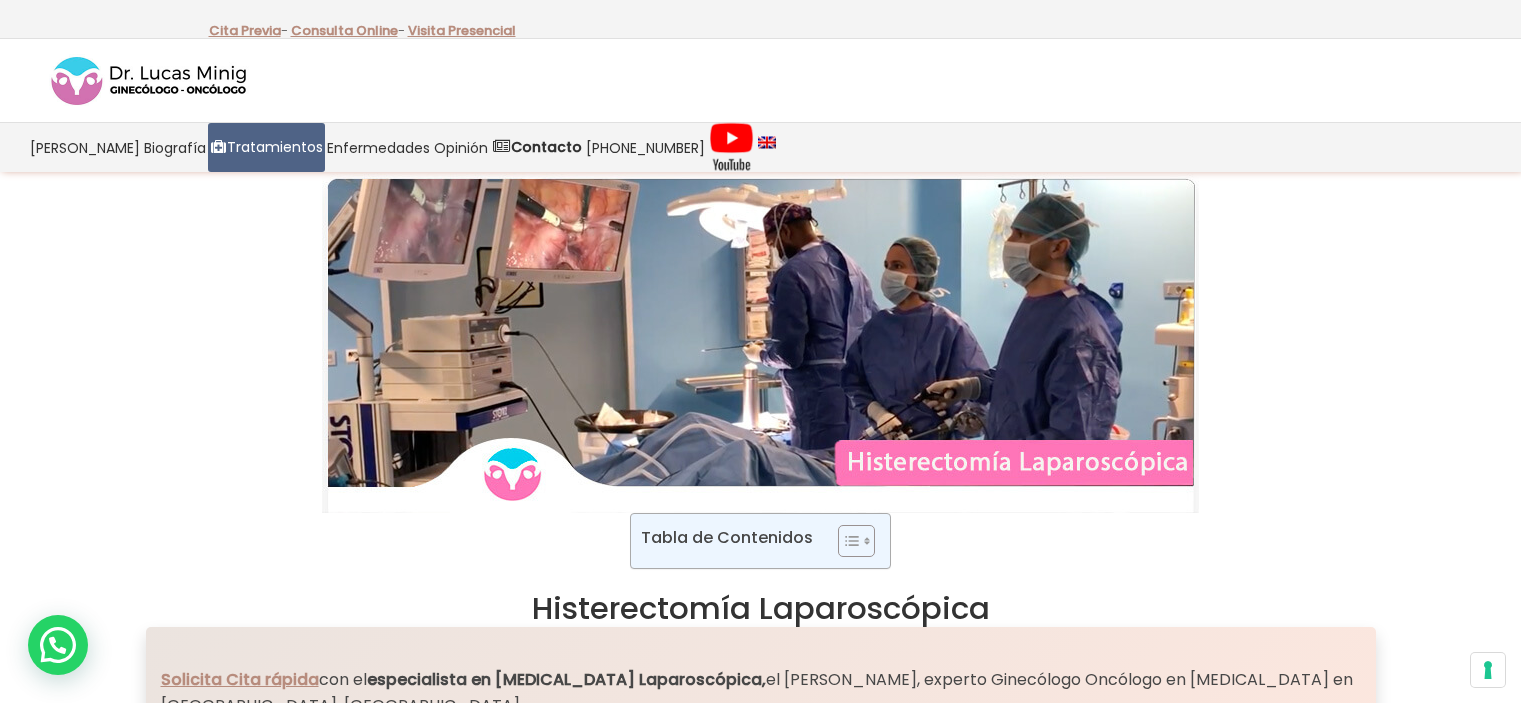 scroll, scrollTop: 0, scrollLeft: 0, axis: both 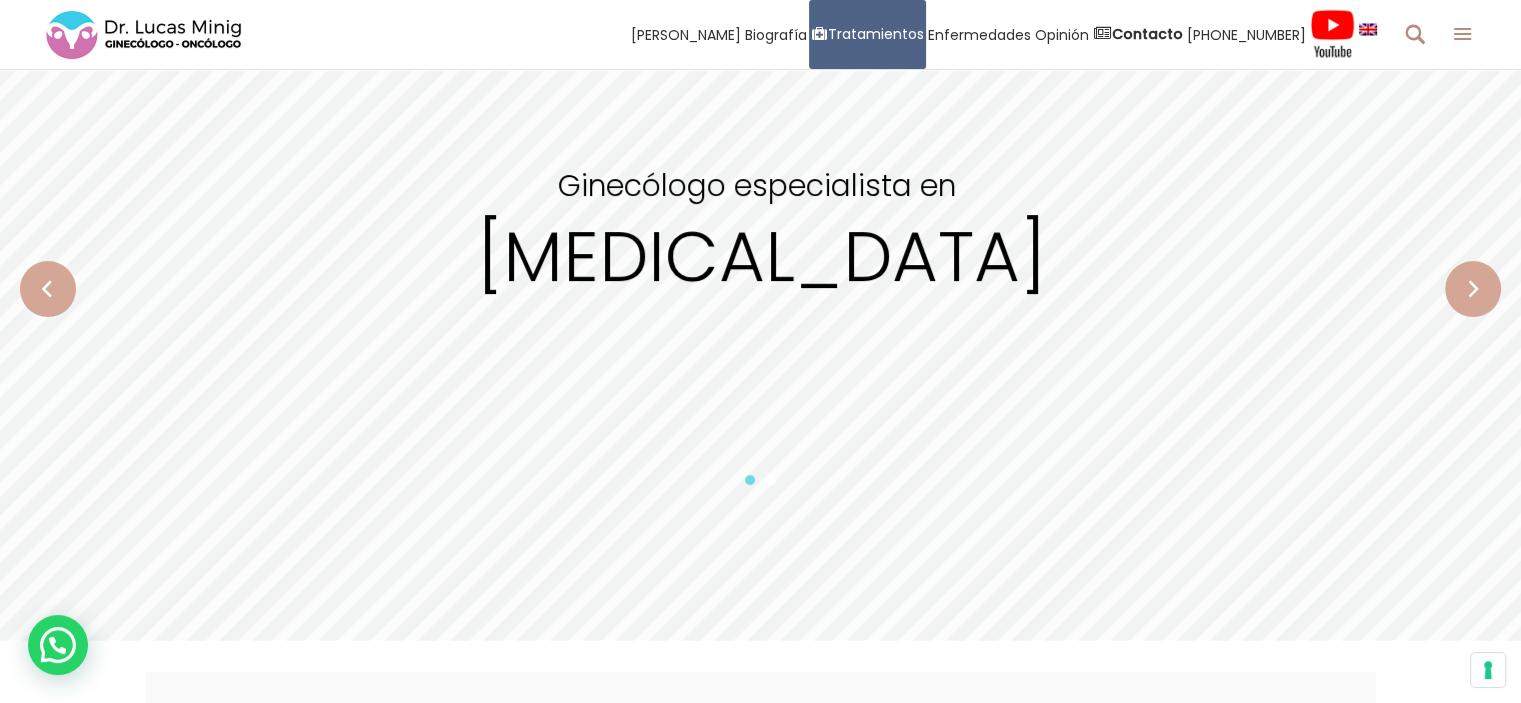 click at bounding box center (1473, 289) 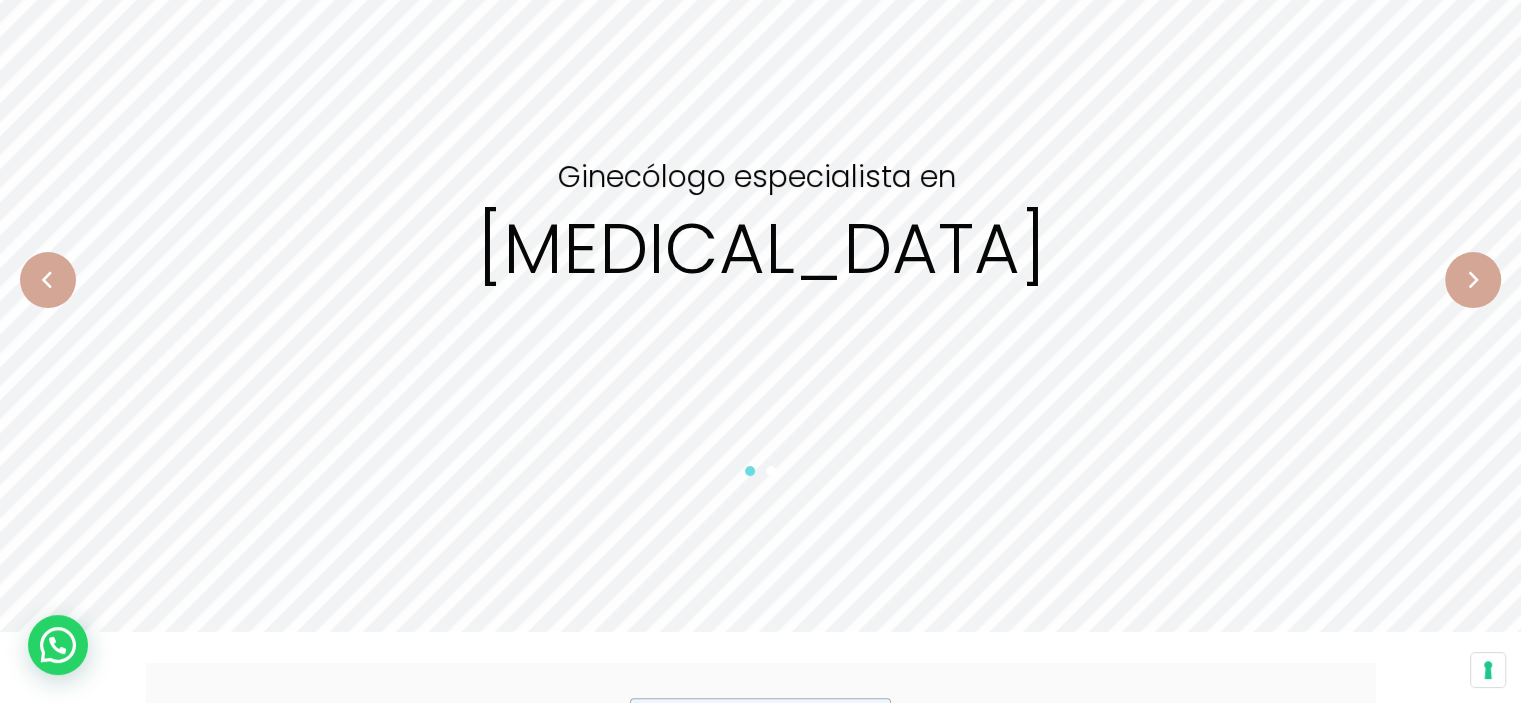 scroll, scrollTop: 208, scrollLeft: 0, axis: vertical 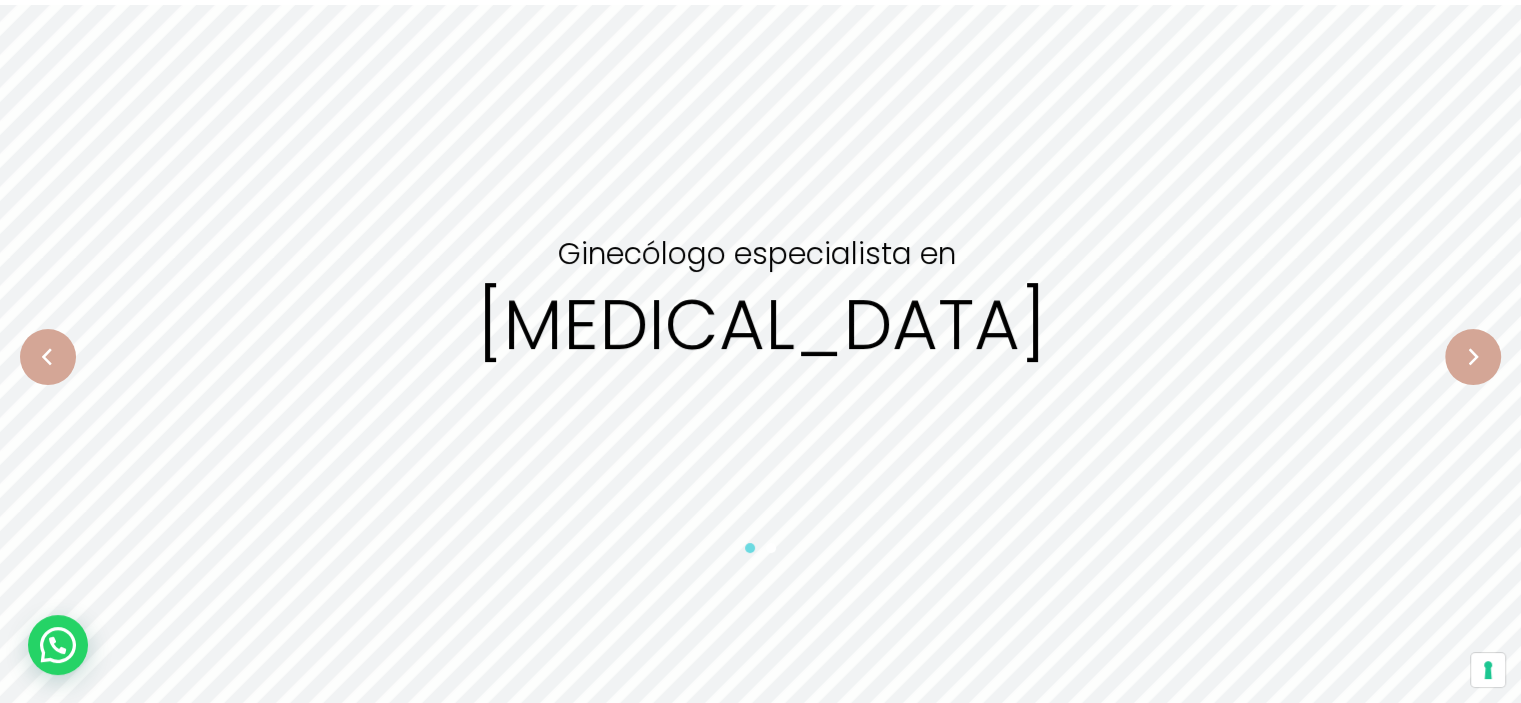 click at bounding box center (1473, 357) 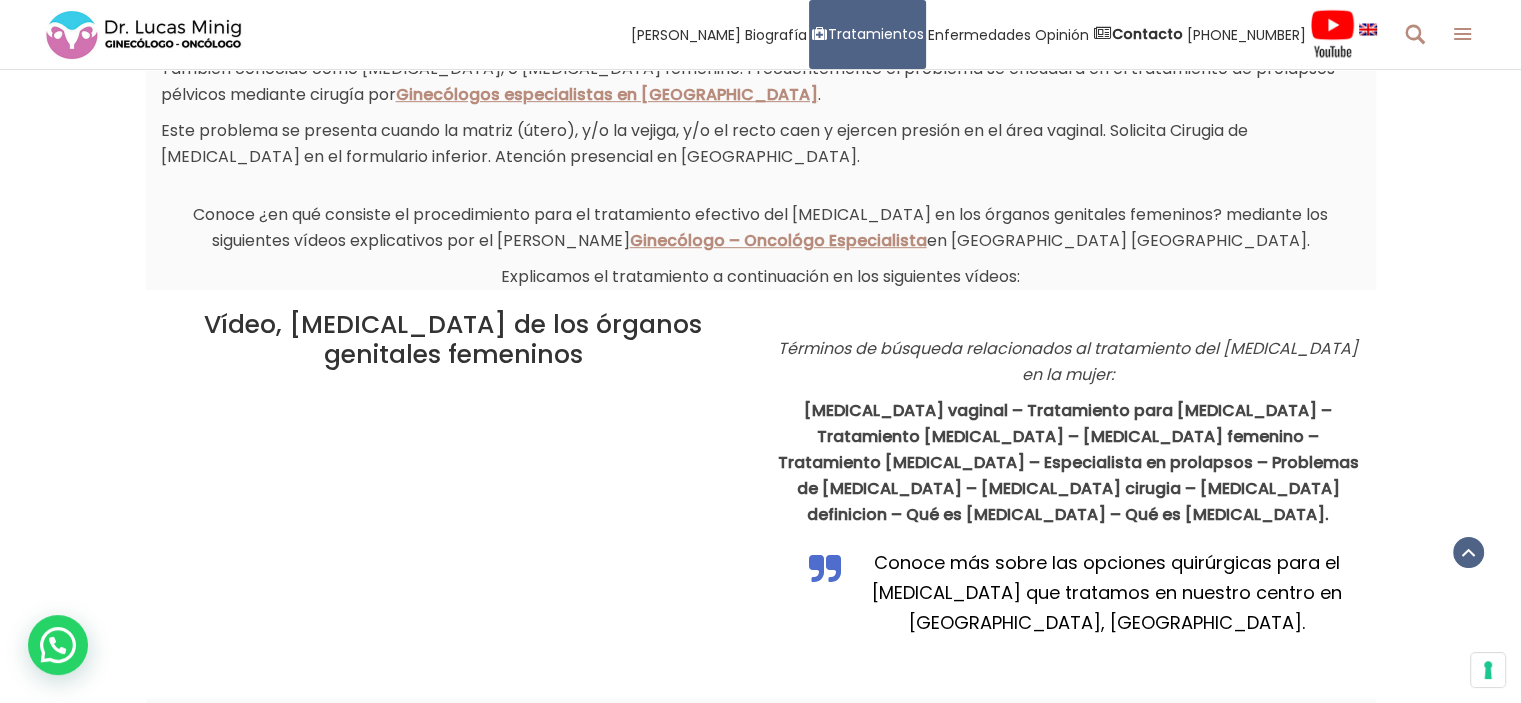 scroll, scrollTop: 1240, scrollLeft: 0, axis: vertical 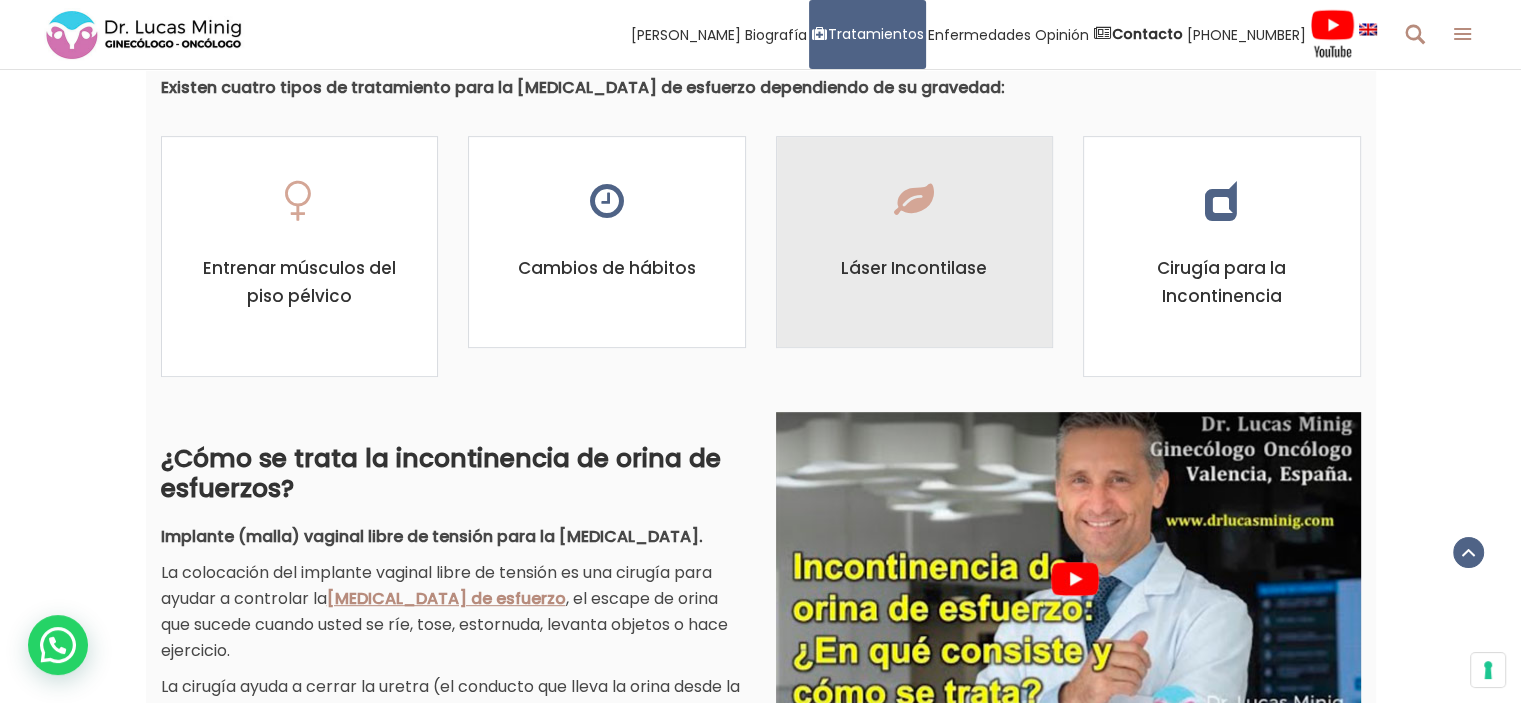 click on "Láser Incontilase" at bounding box center (915, 242) 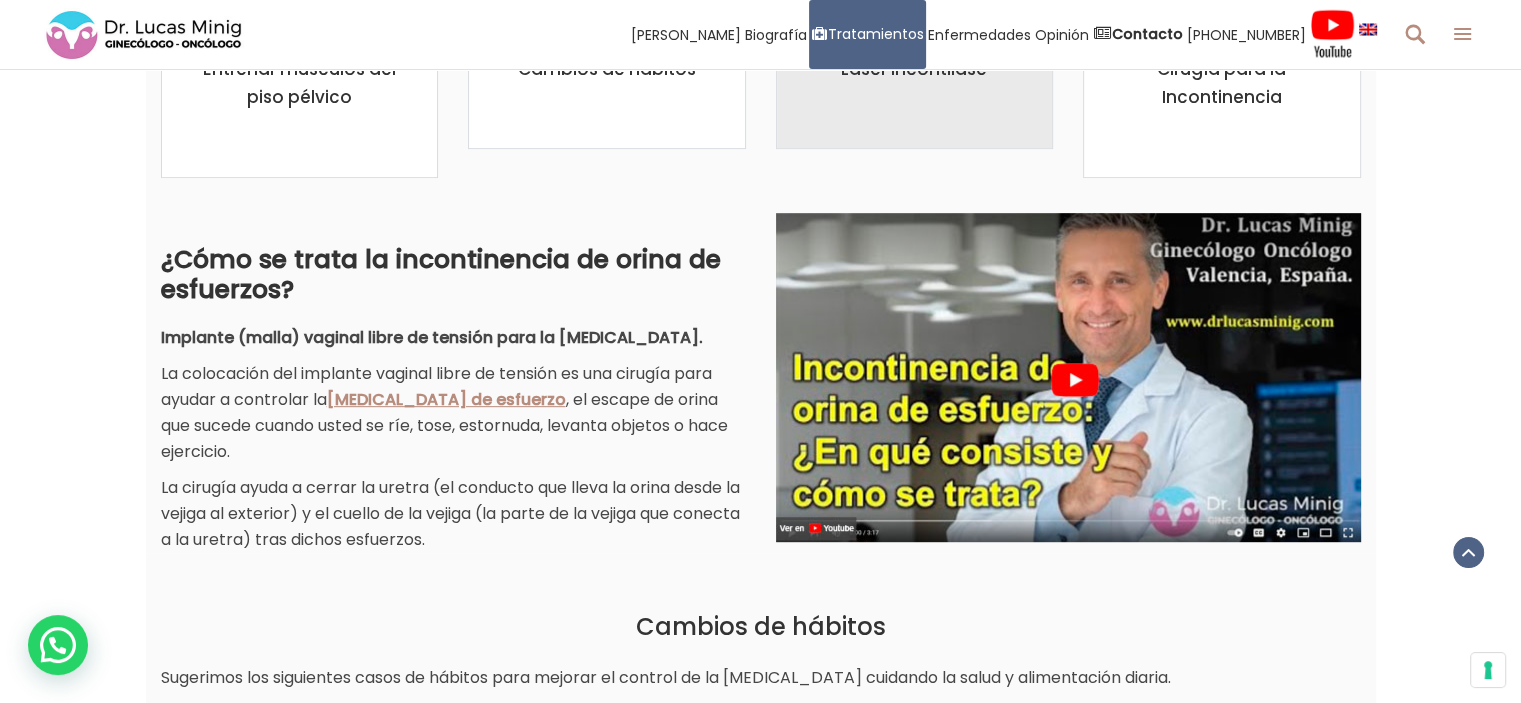 scroll, scrollTop: 1004, scrollLeft: 0, axis: vertical 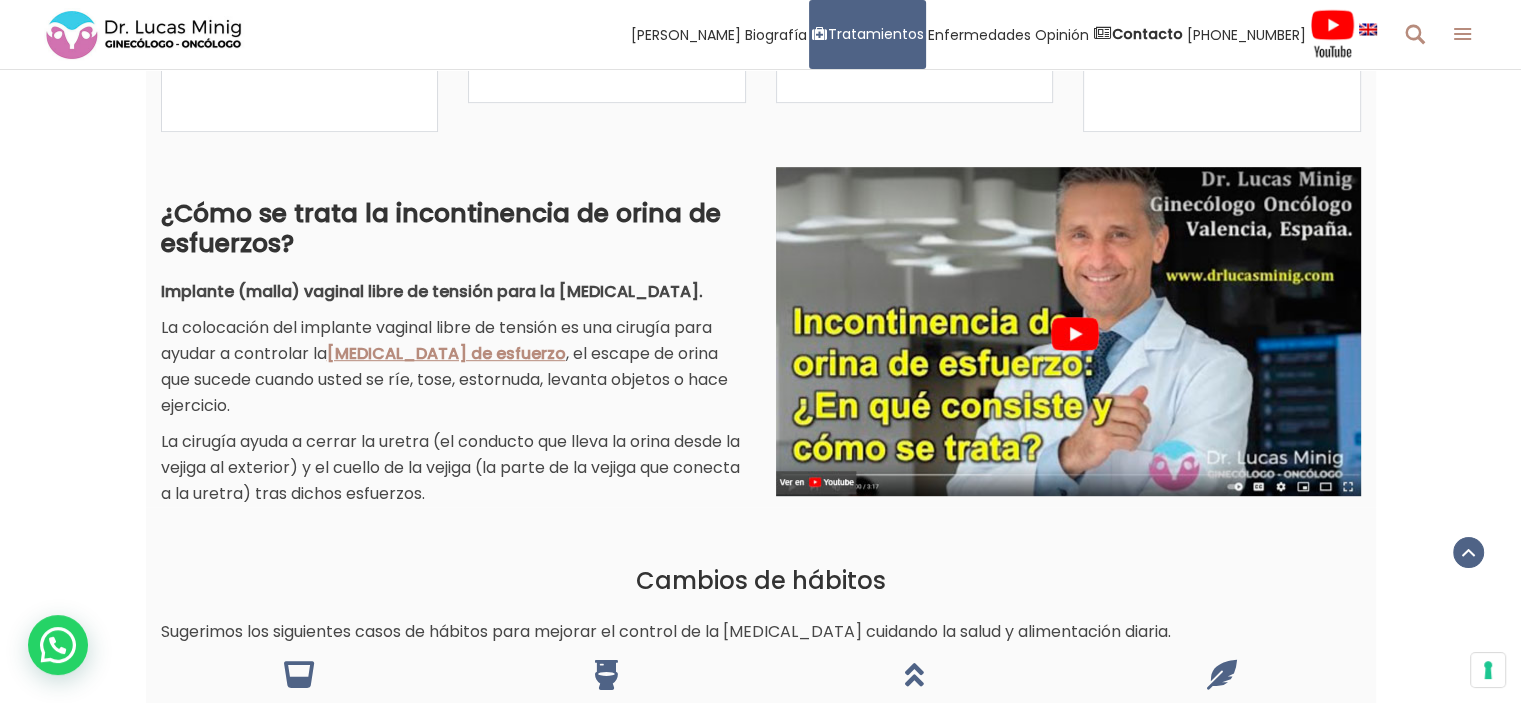 click at bounding box center [1068, 331] 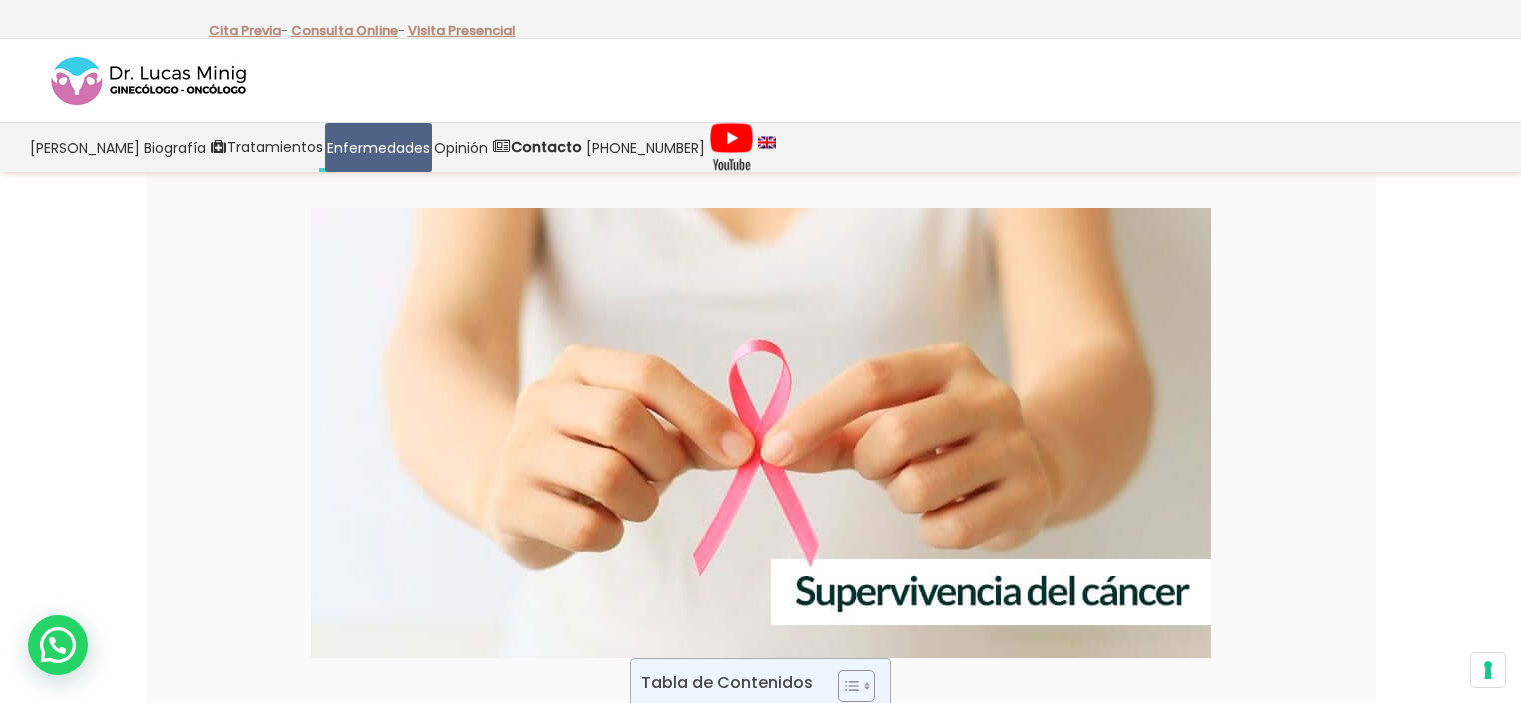 scroll, scrollTop: 0, scrollLeft: 0, axis: both 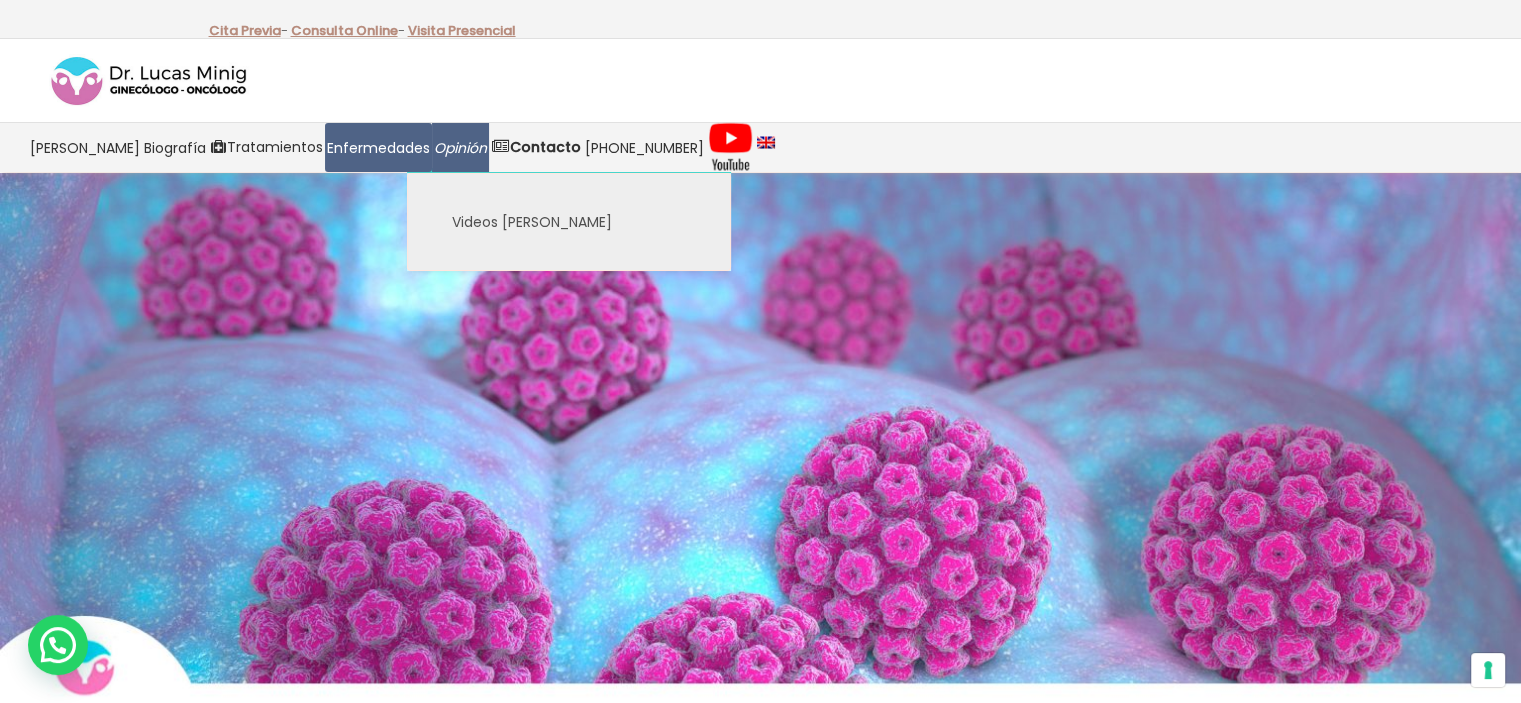 click on "Opinión" 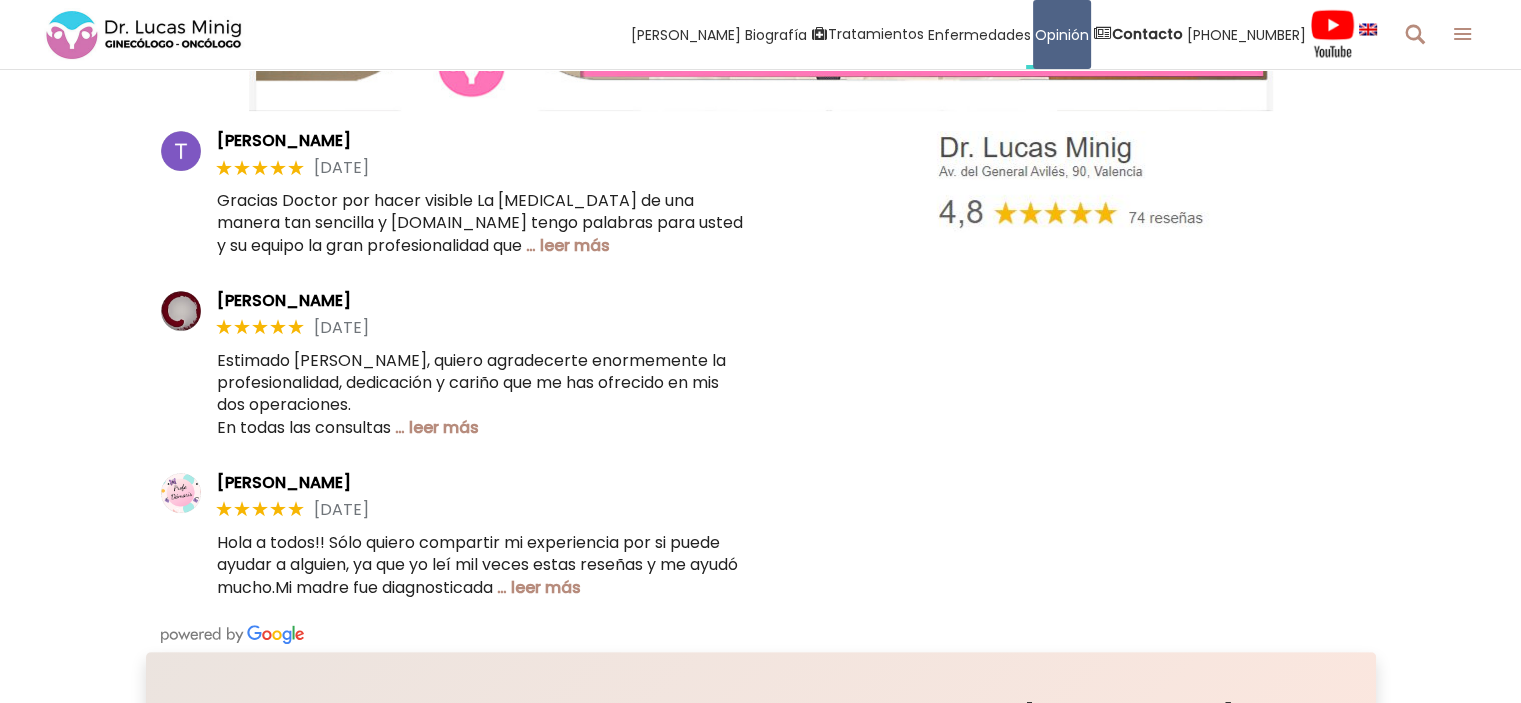 scroll, scrollTop: 624, scrollLeft: 0, axis: vertical 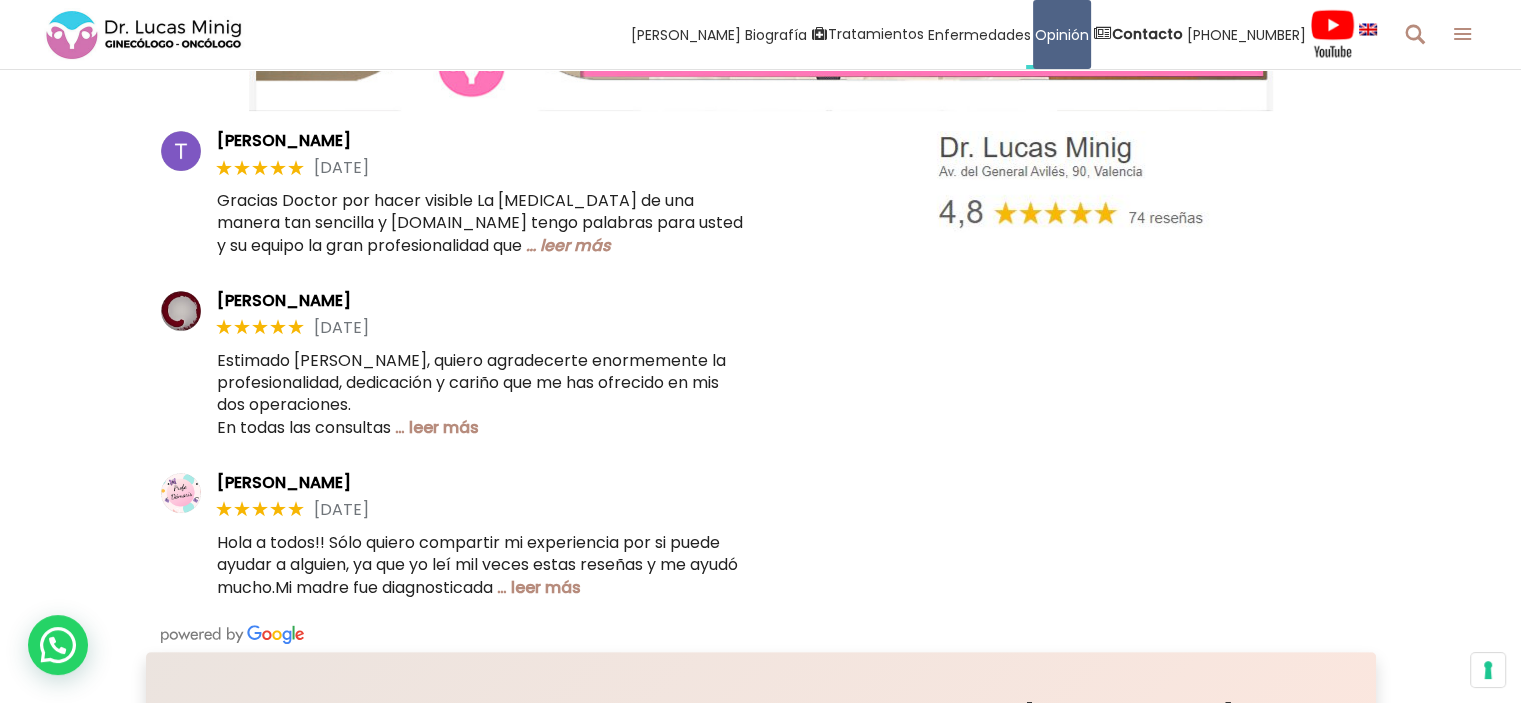 click on "… leer más" at bounding box center [568, 245] 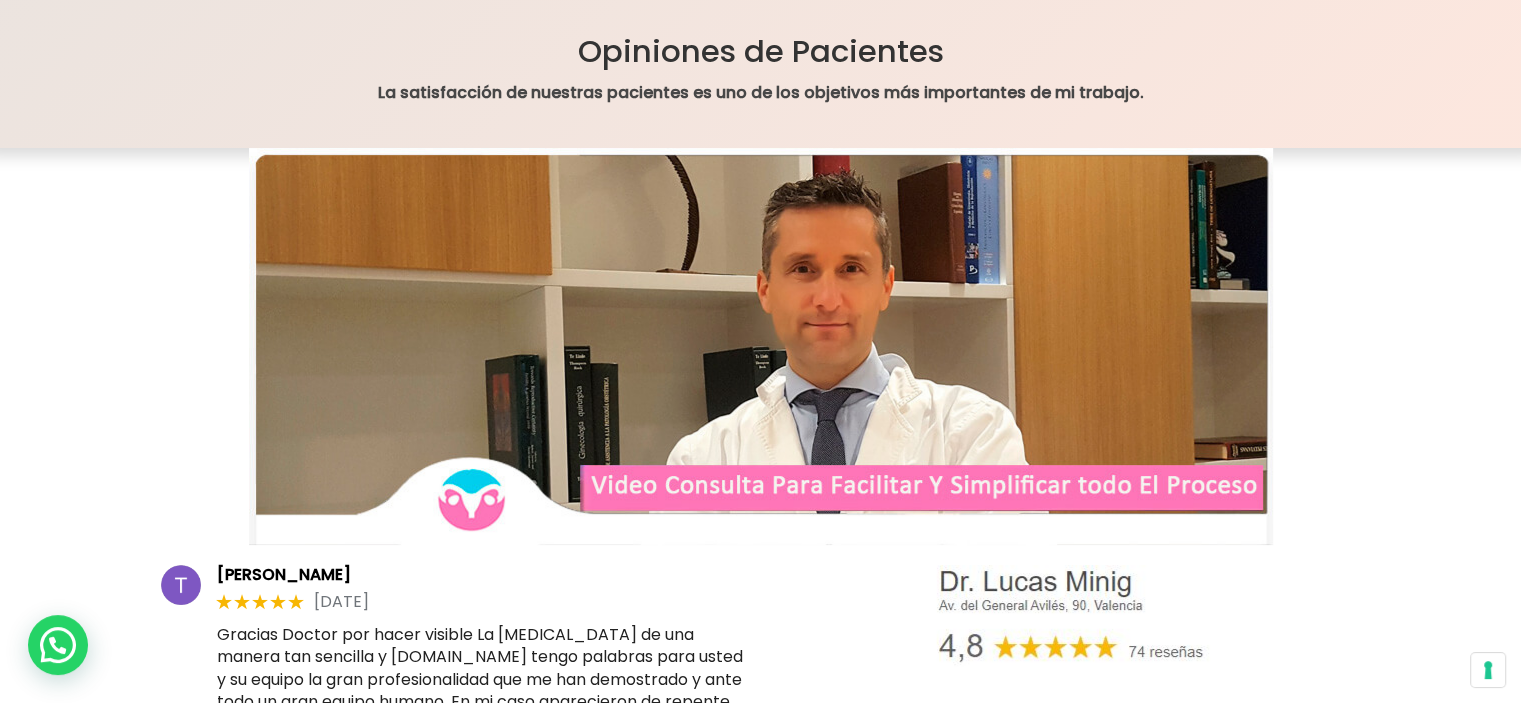 scroll, scrollTop: 0, scrollLeft: 0, axis: both 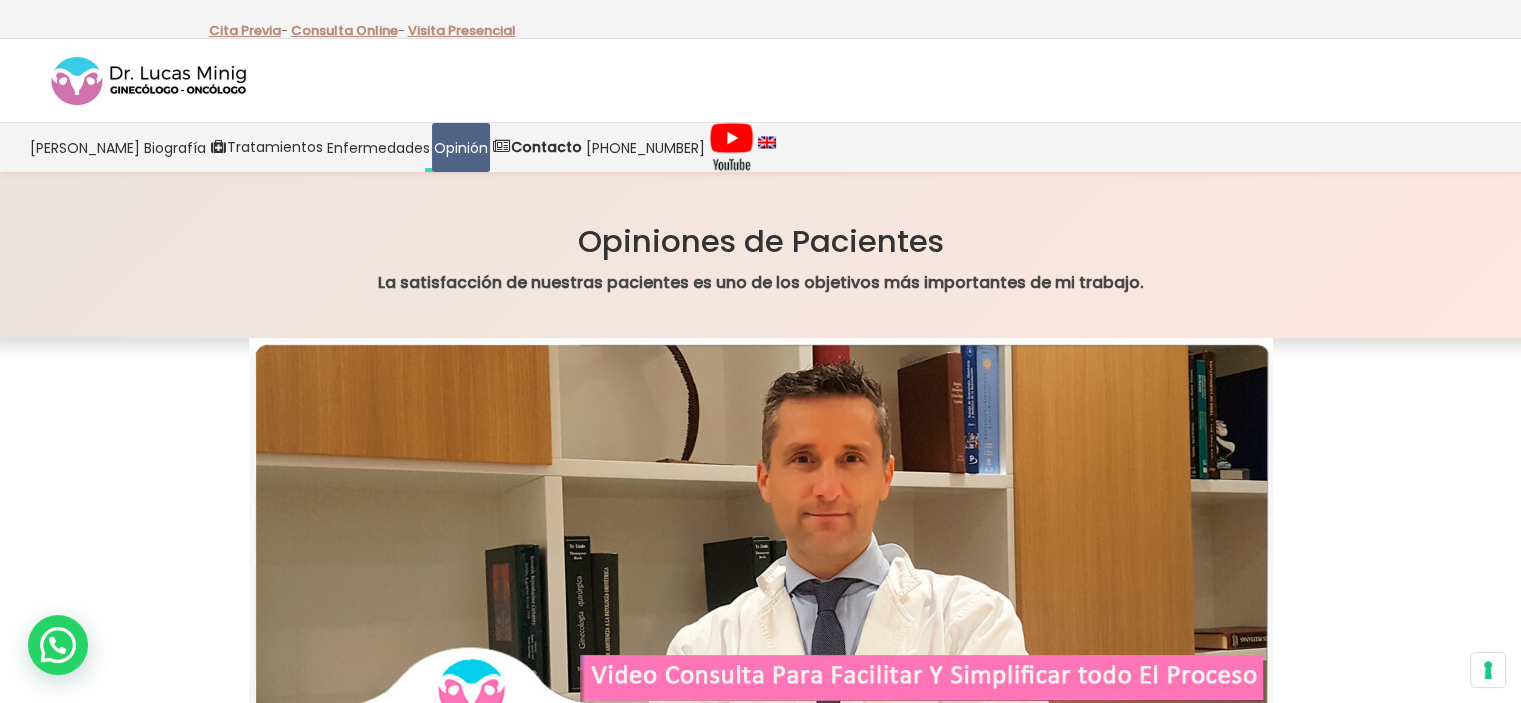 click at bounding box center (760, 80) 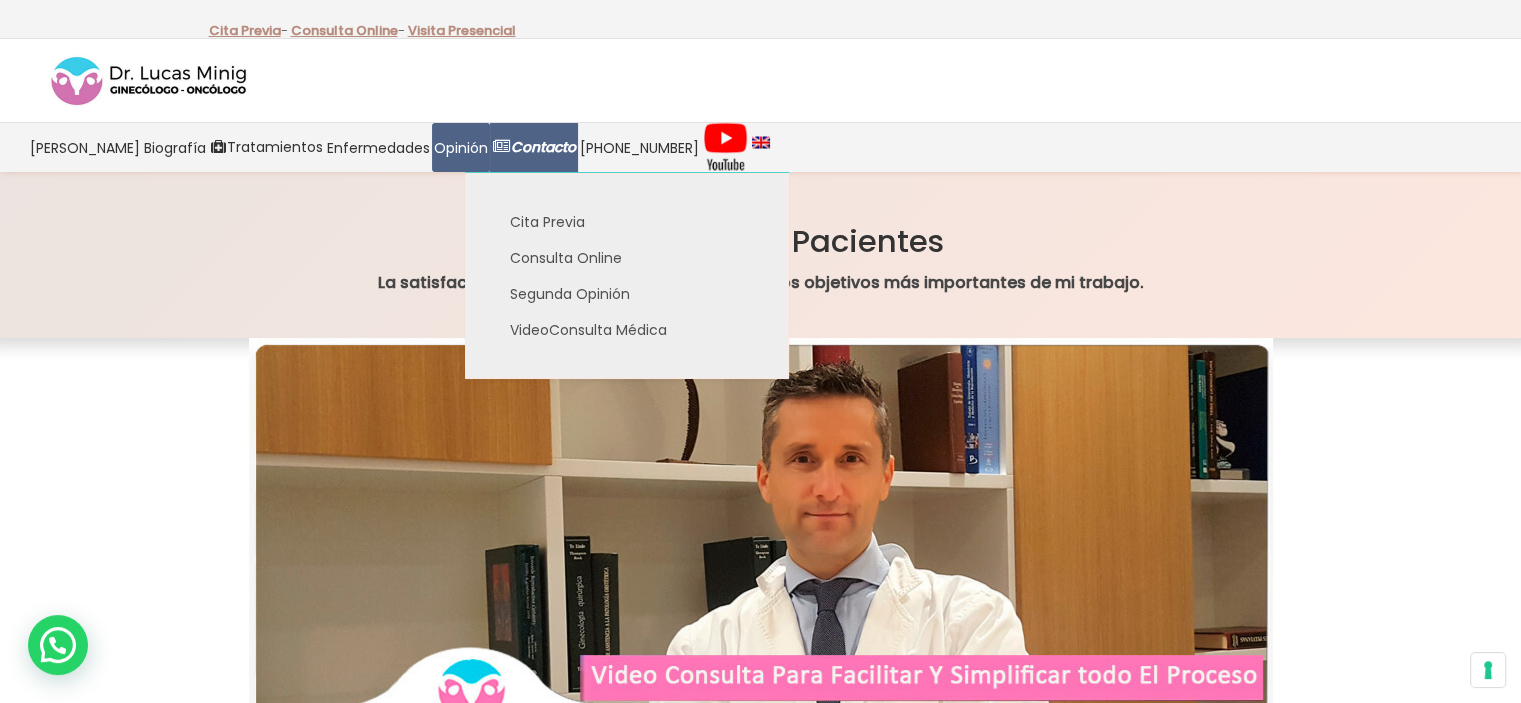 click on "Contacto" at bounding box center [543, 147] 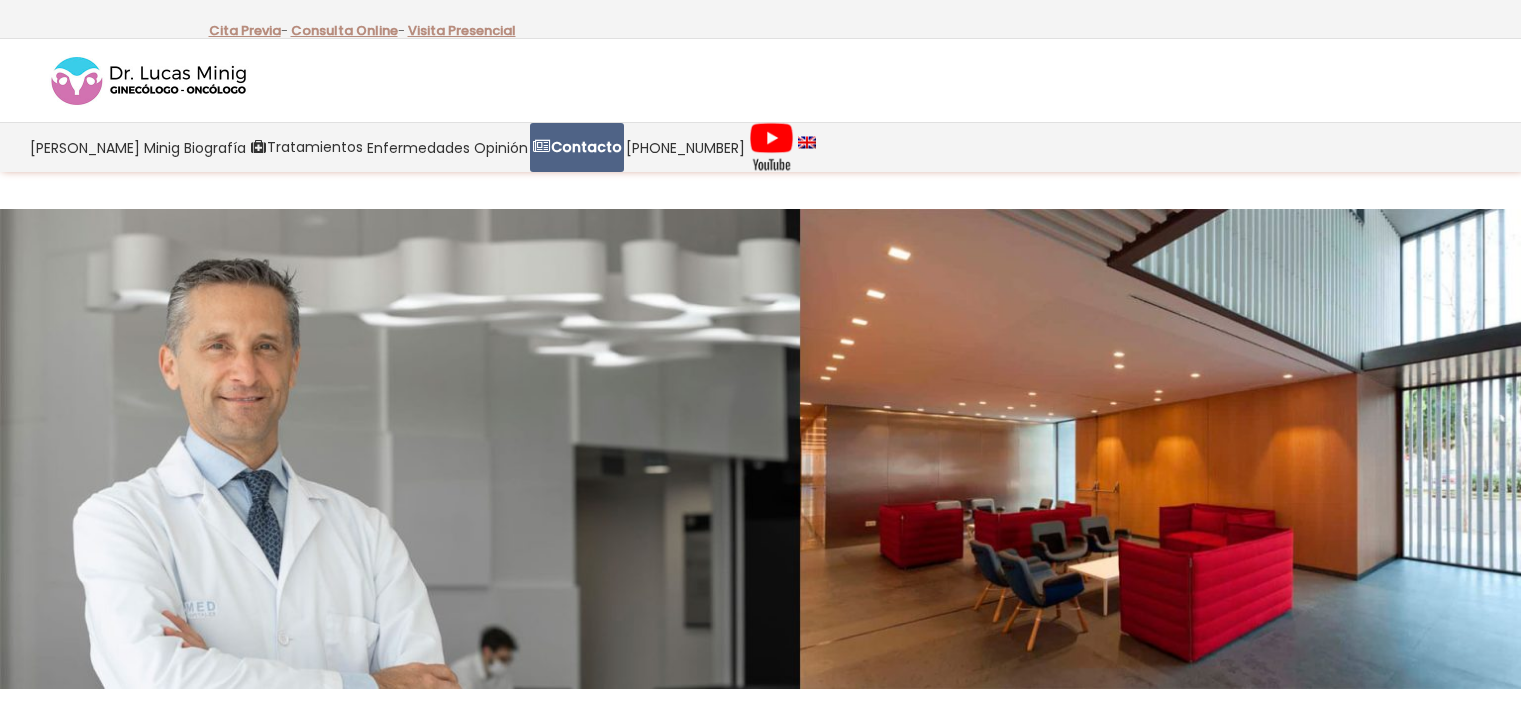 scroll, scrollTop: 0, scrollLeft: 0, axis: both 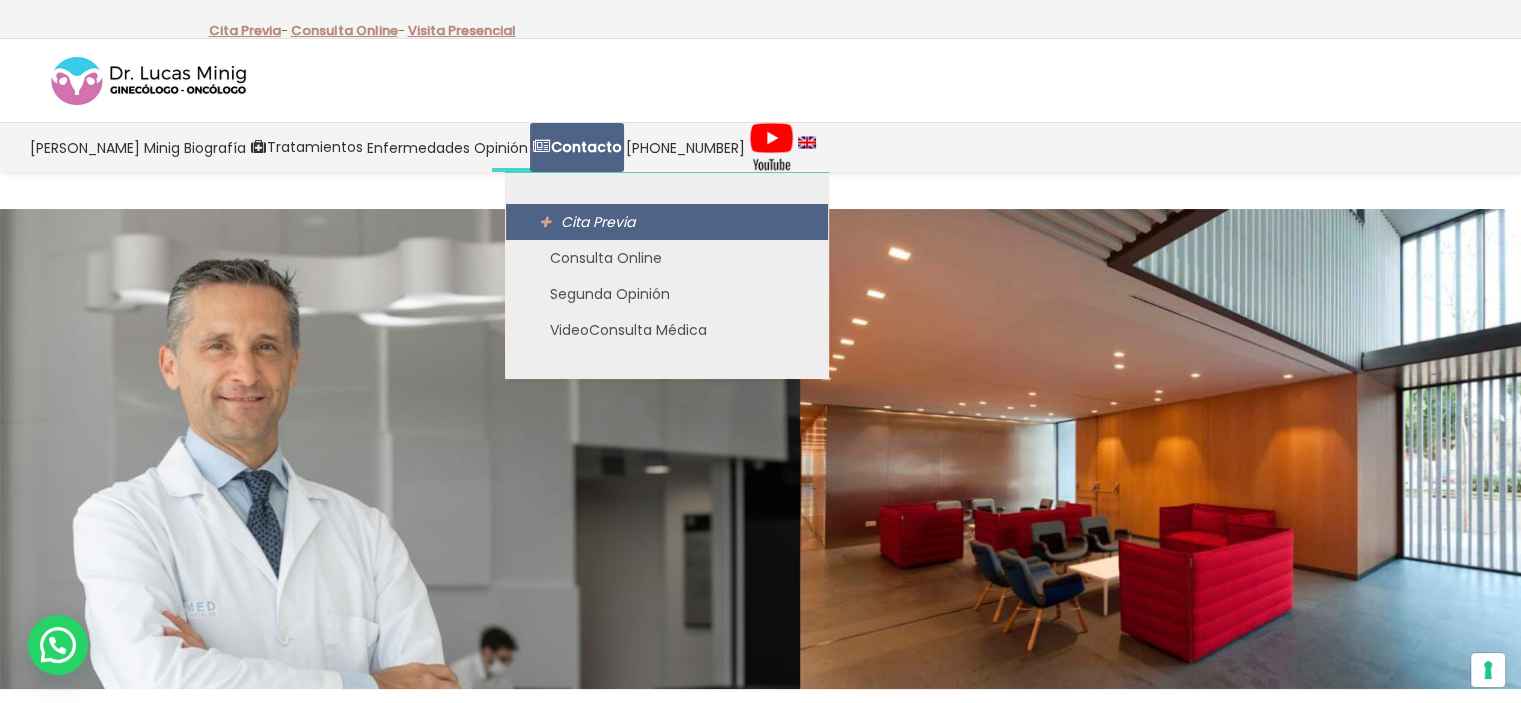 click on "Cita Previa" at bounding box center [667, 222] 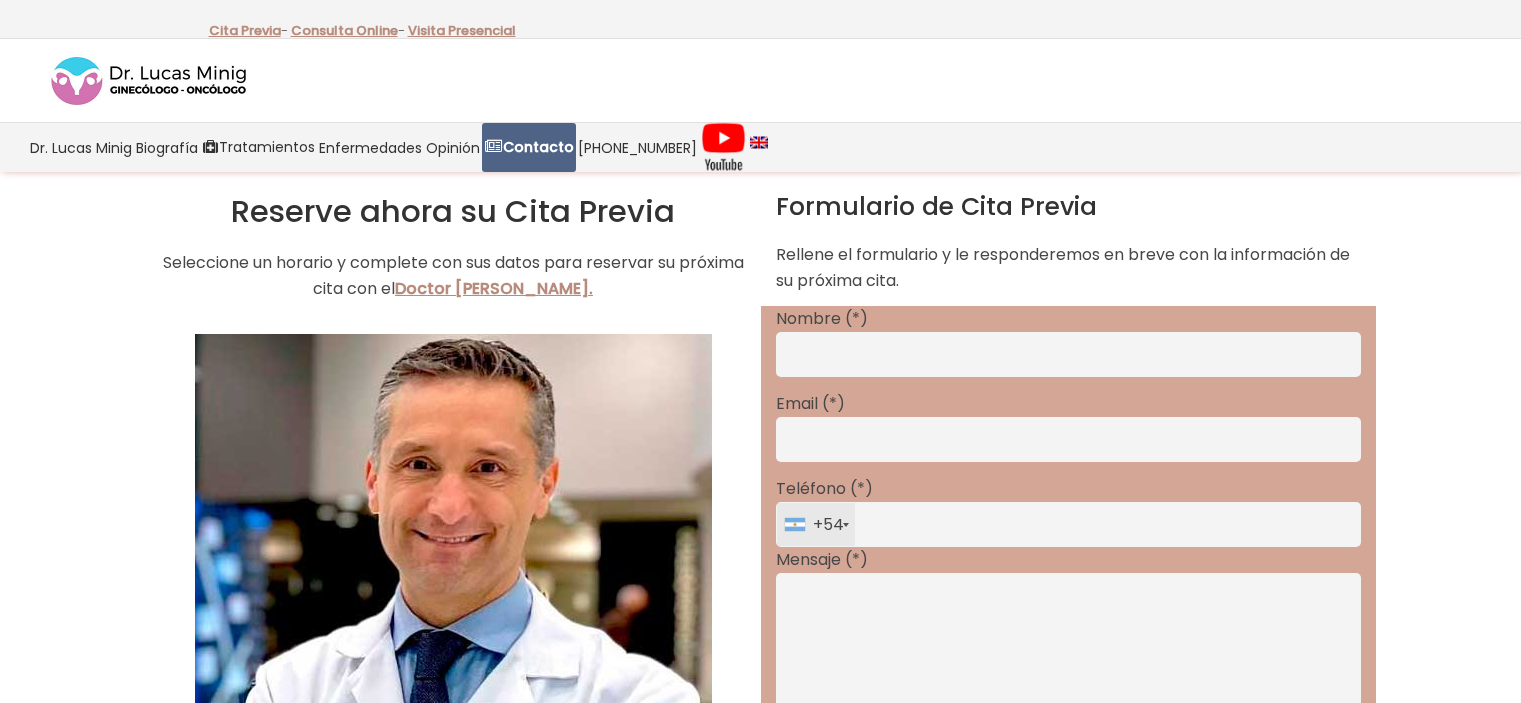 scroll, scrollTop: 0, scrollLeft: 0, axis: both 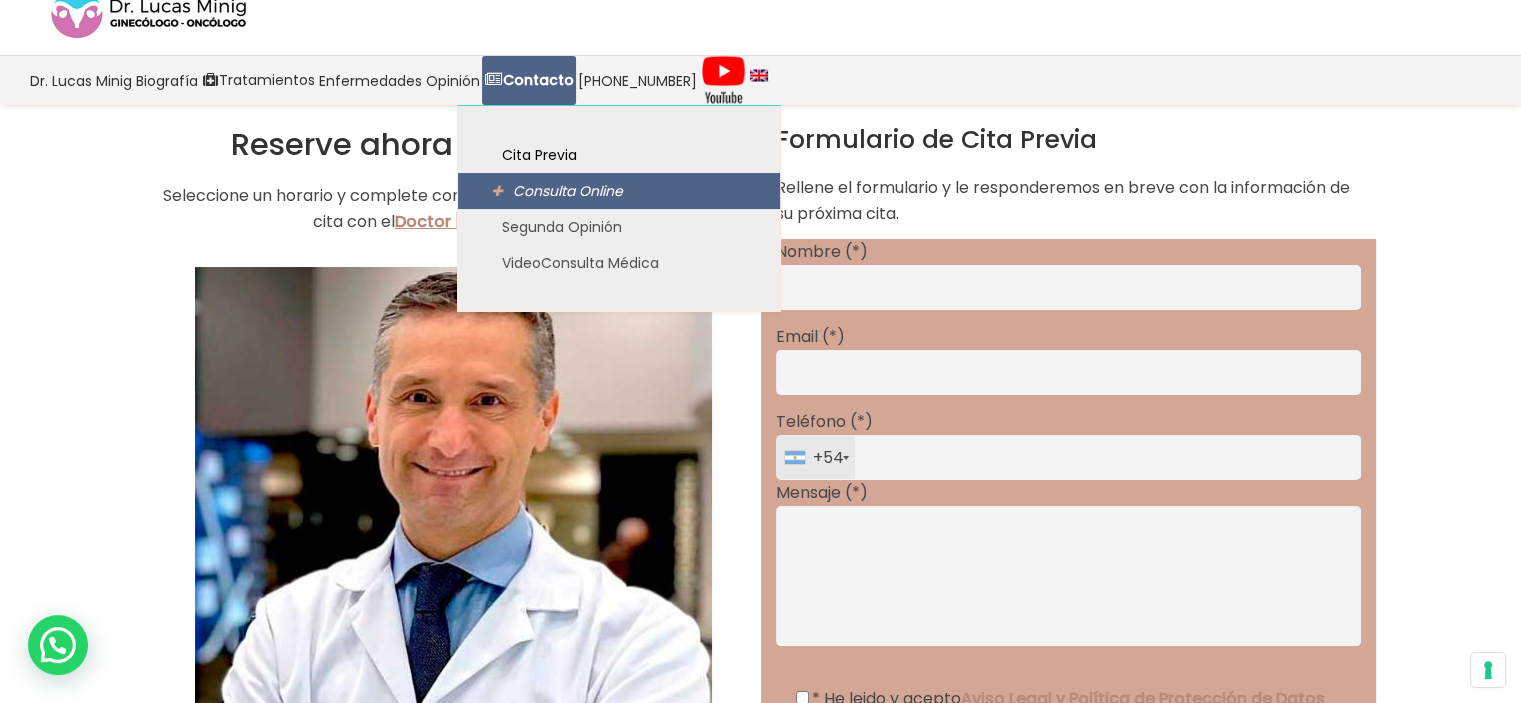 click on "Consulta Online" at bounding box center [568, 191] 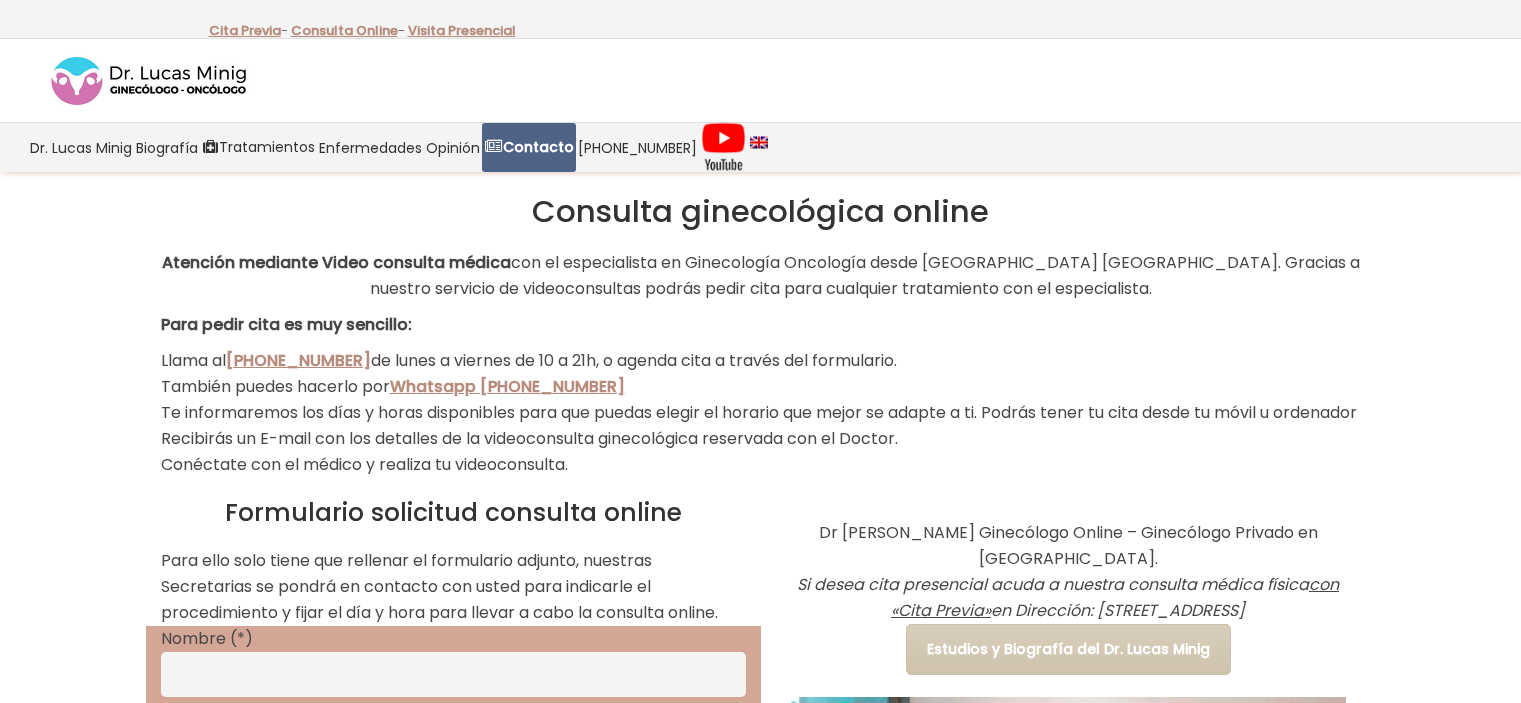 scroll, scrollTop: 0, scrollLeft: 0, axis: both 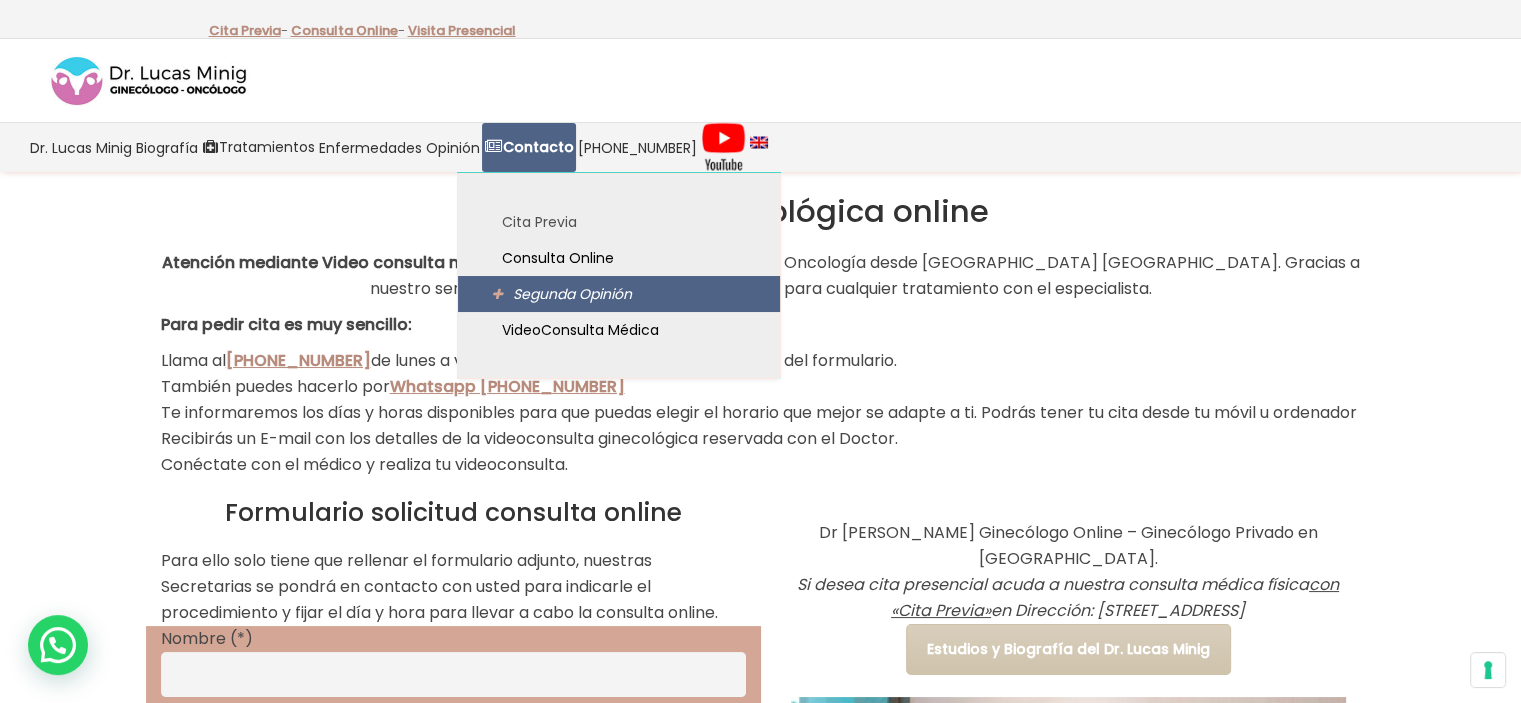 click on "Segunda Opinión" at bounding box center (629, 294) 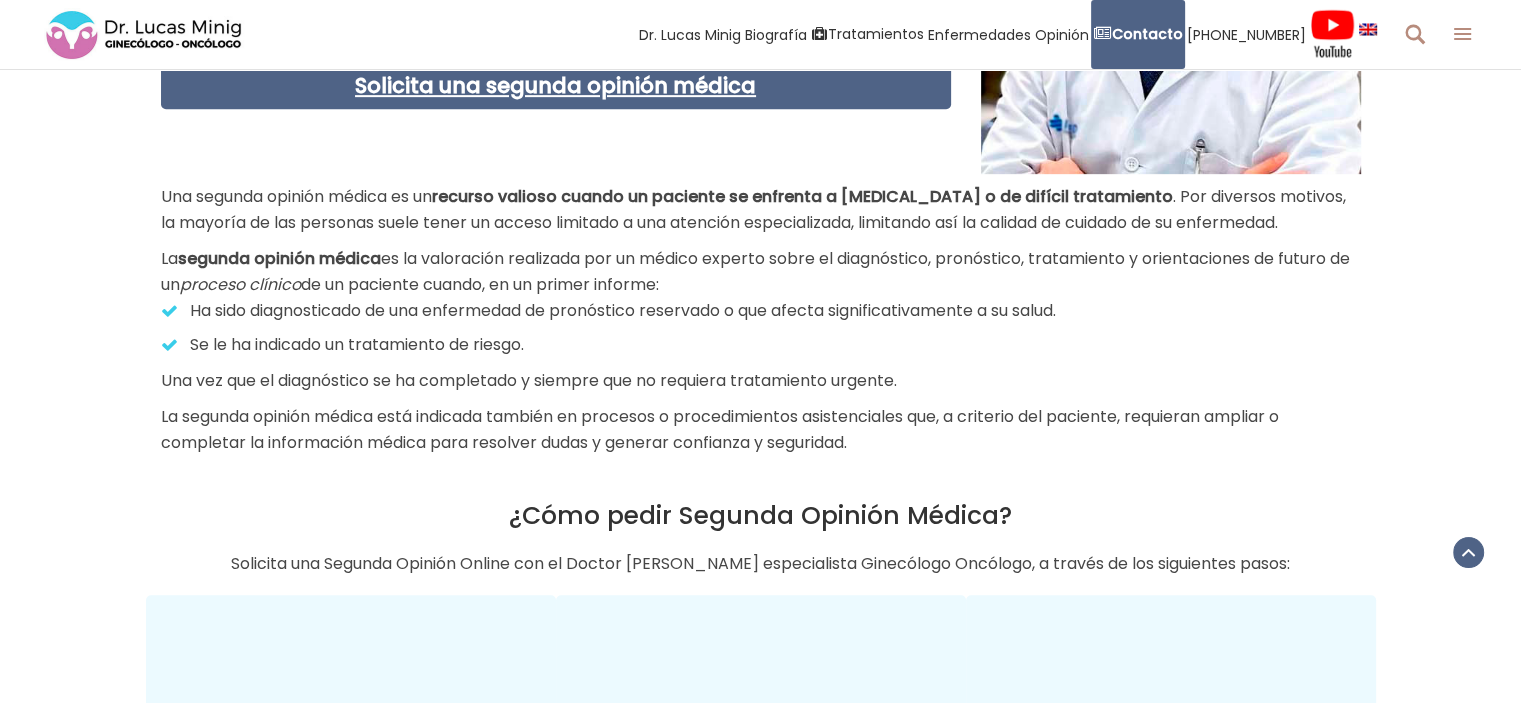 scroll, scrollTop: 0, scrollLeft: 0, axis: both 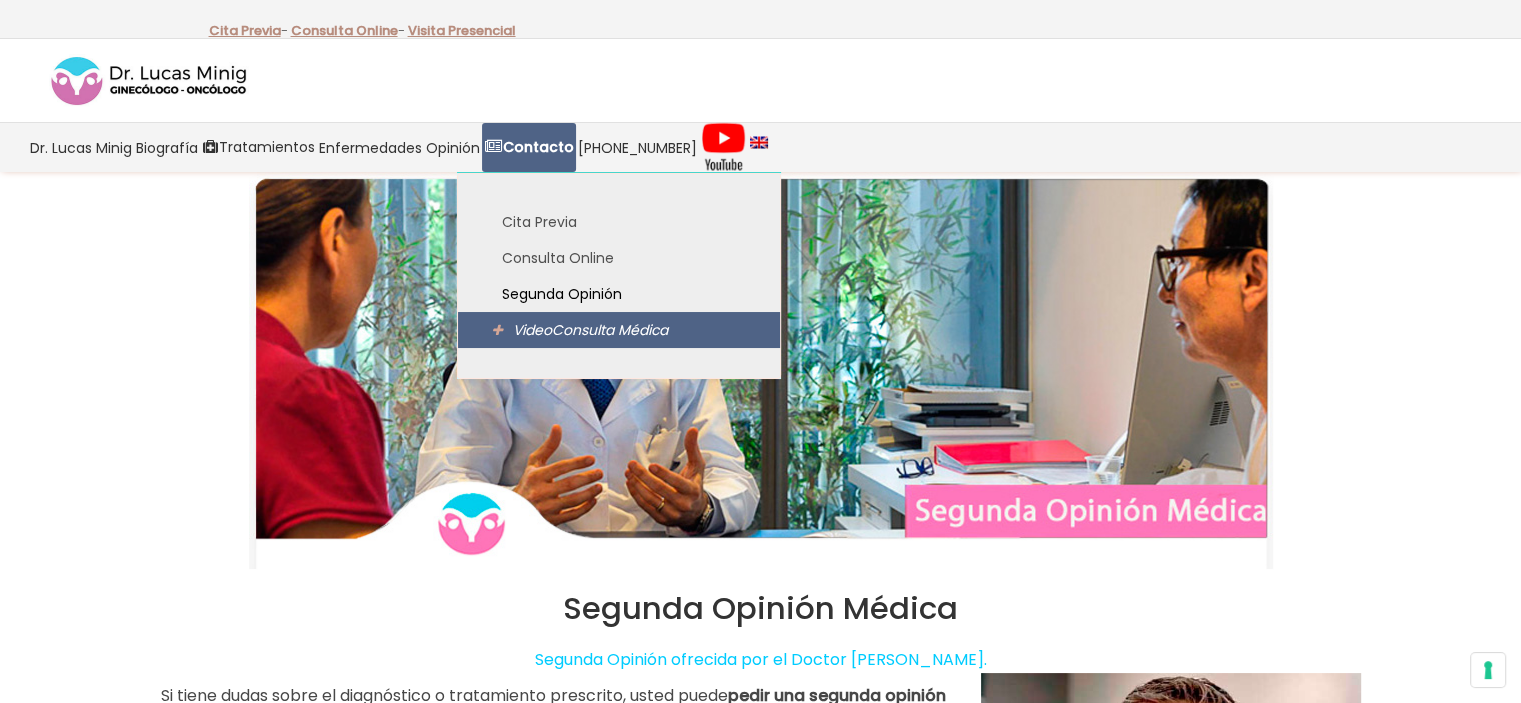click on "VideoConsulta Médica" at bounding box center (590, 330) 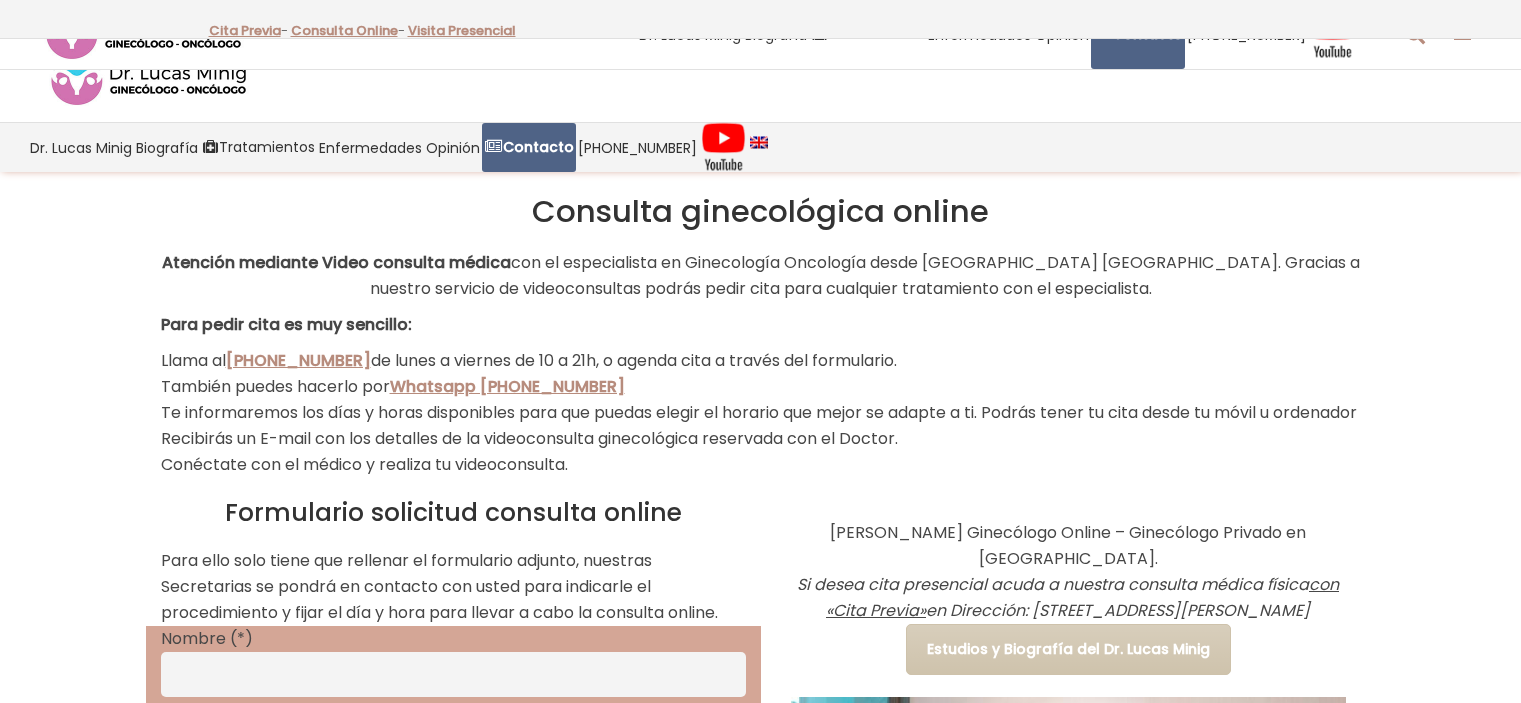 scroll, scrollTop: 274, scrollLeft: 0, axis: vertical 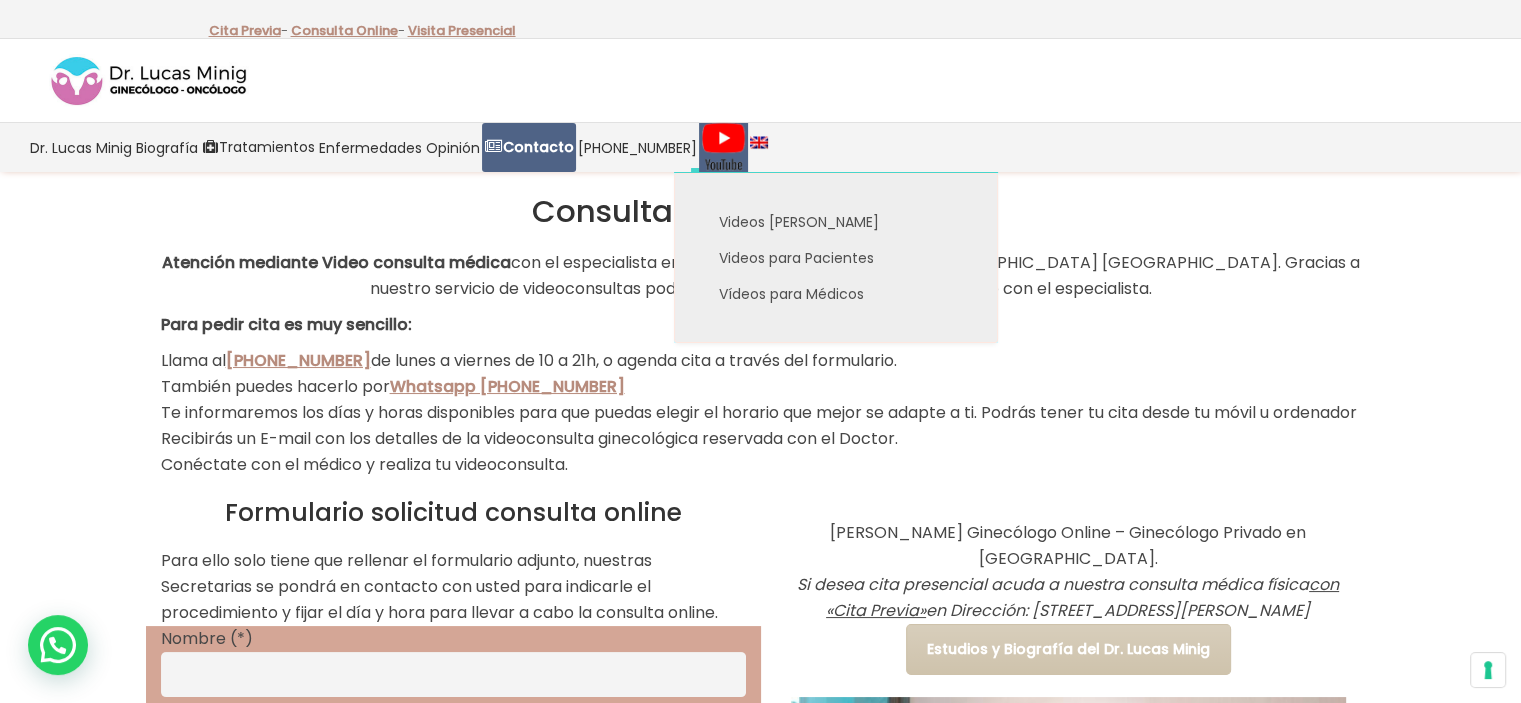 click at bounding box center [723, 147] 